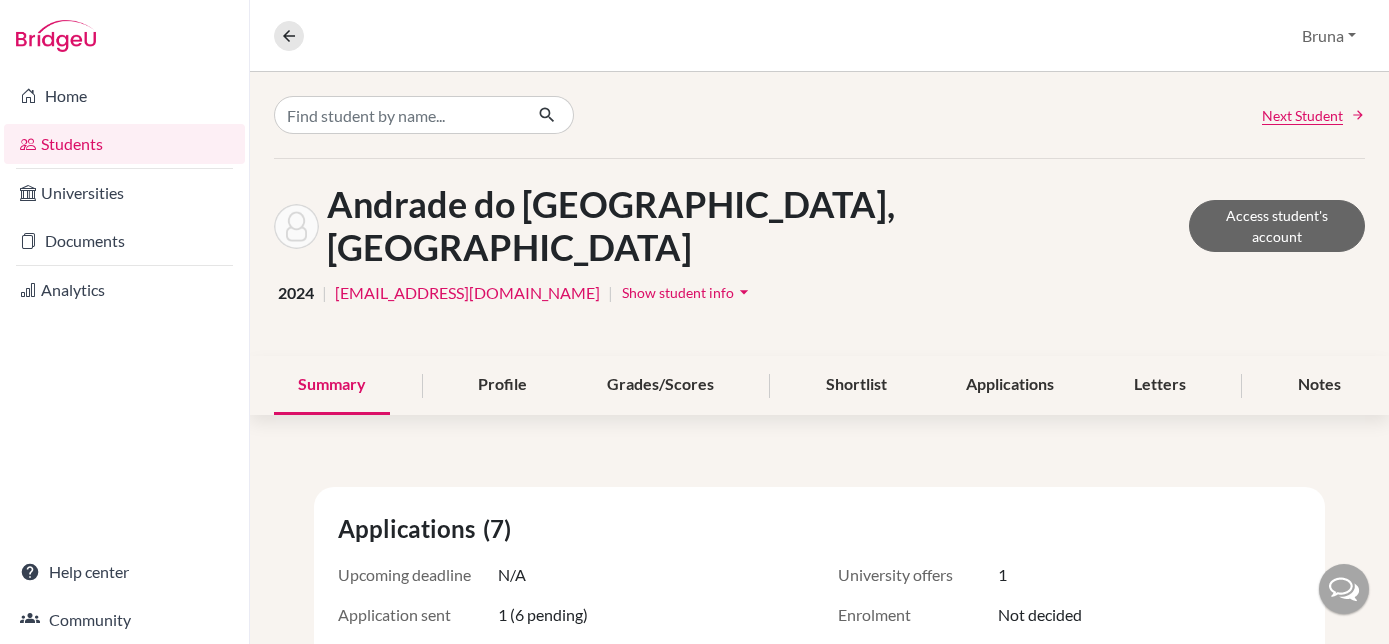 scroll, scrollTop: 0, scrollLeft: 0, axis: both 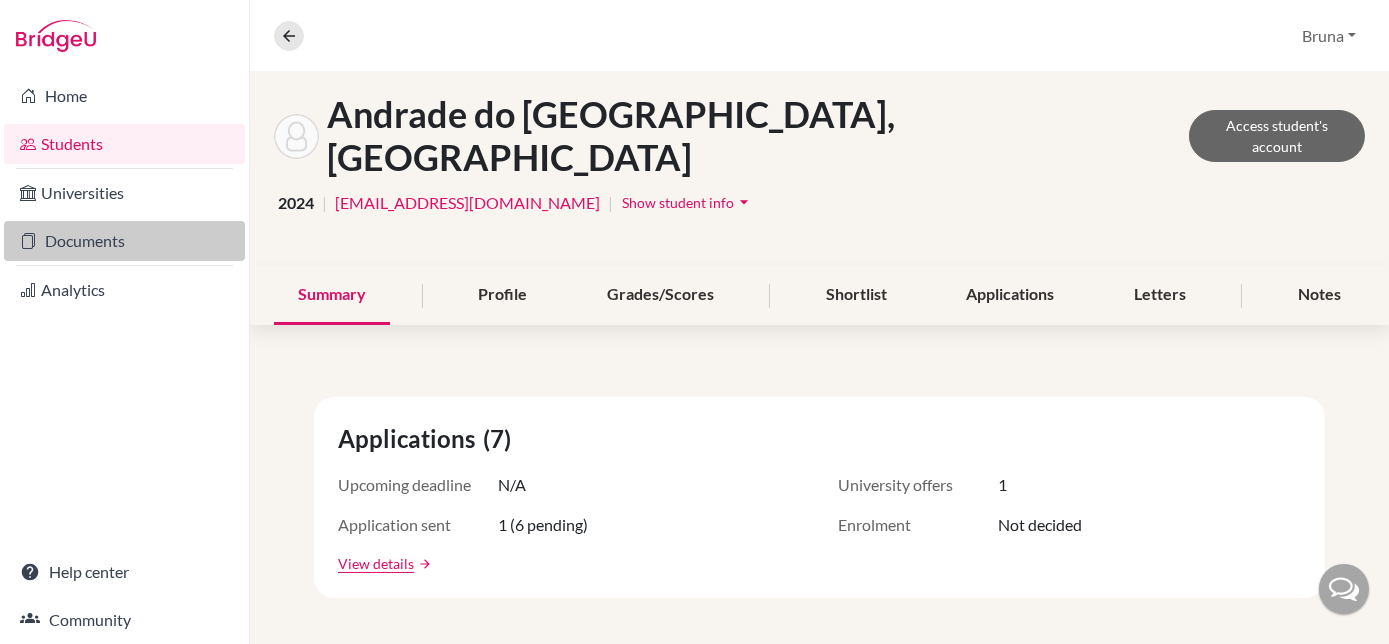 click on "Documents" at bounding box center (124, 241) 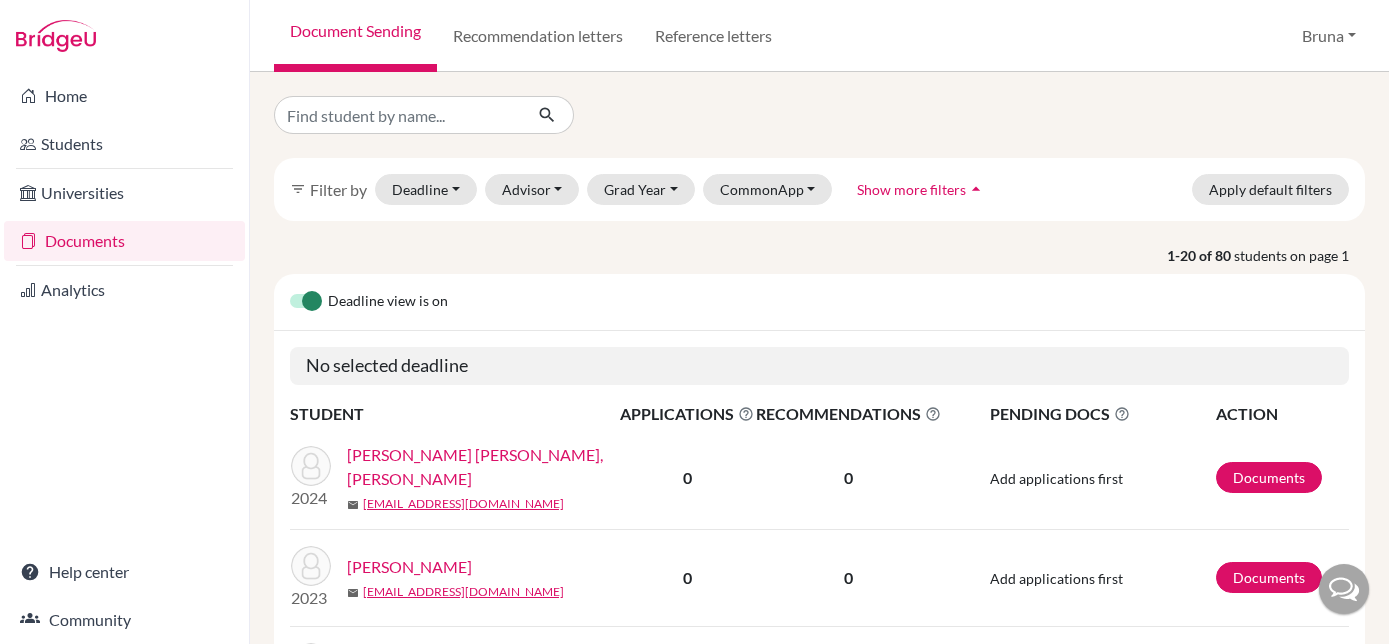 scroll, scrollTop: 0, scrollLeft: 0, axis: both 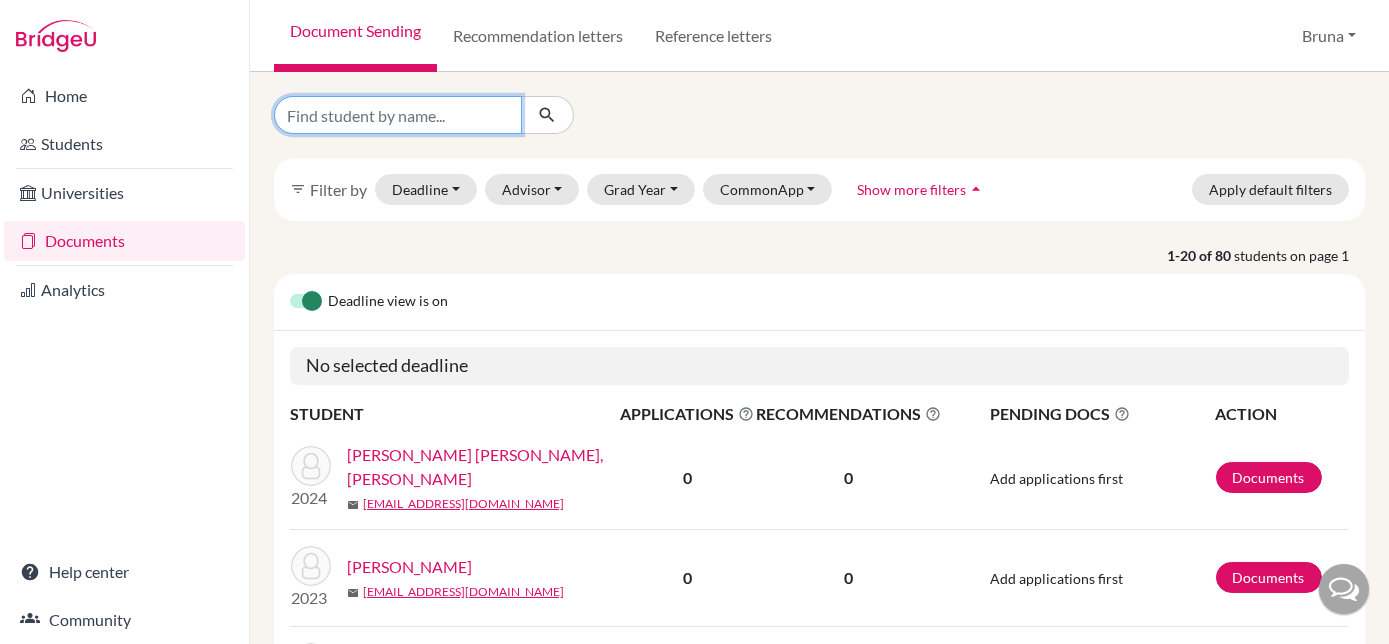 click at bounding box center (398, 115) 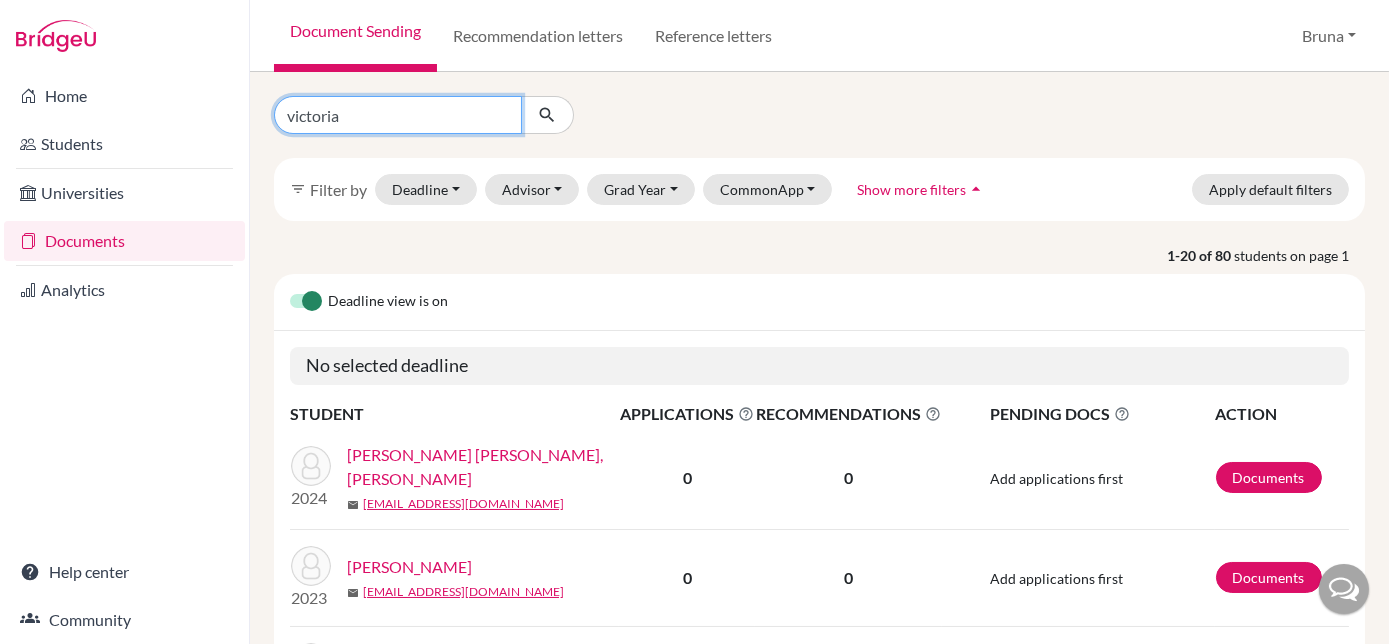 type on "victoria" 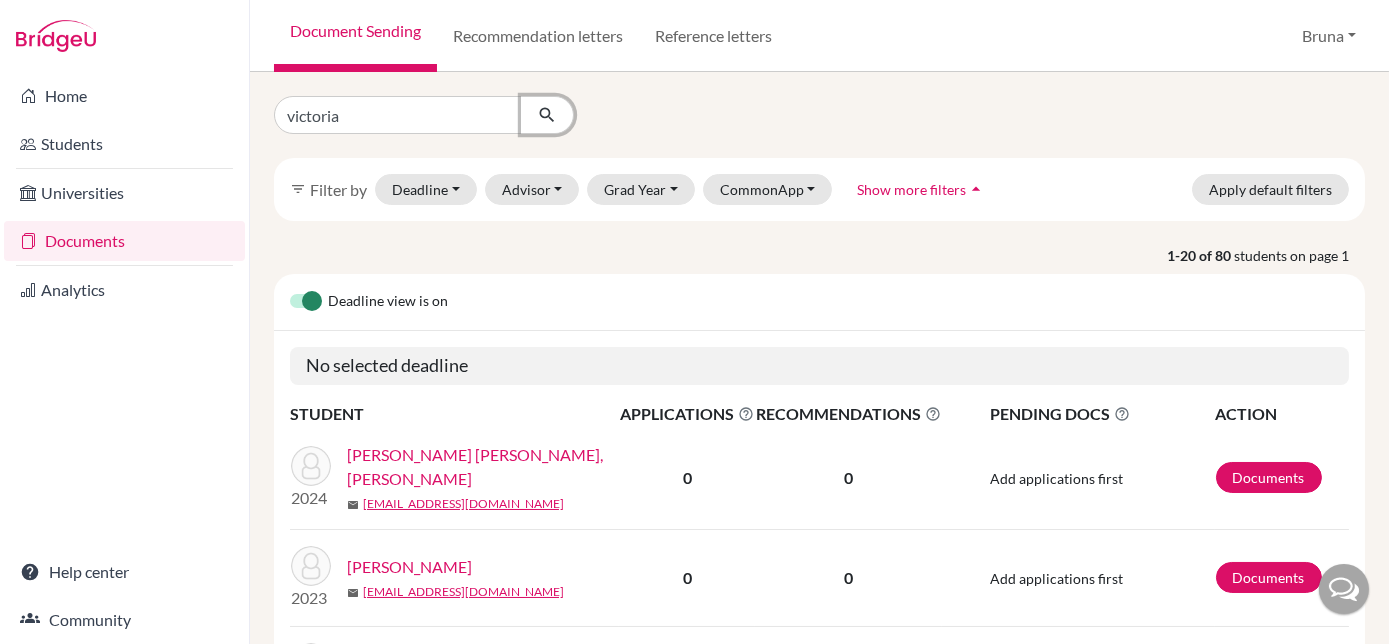 click at bounding box center [547, 115] 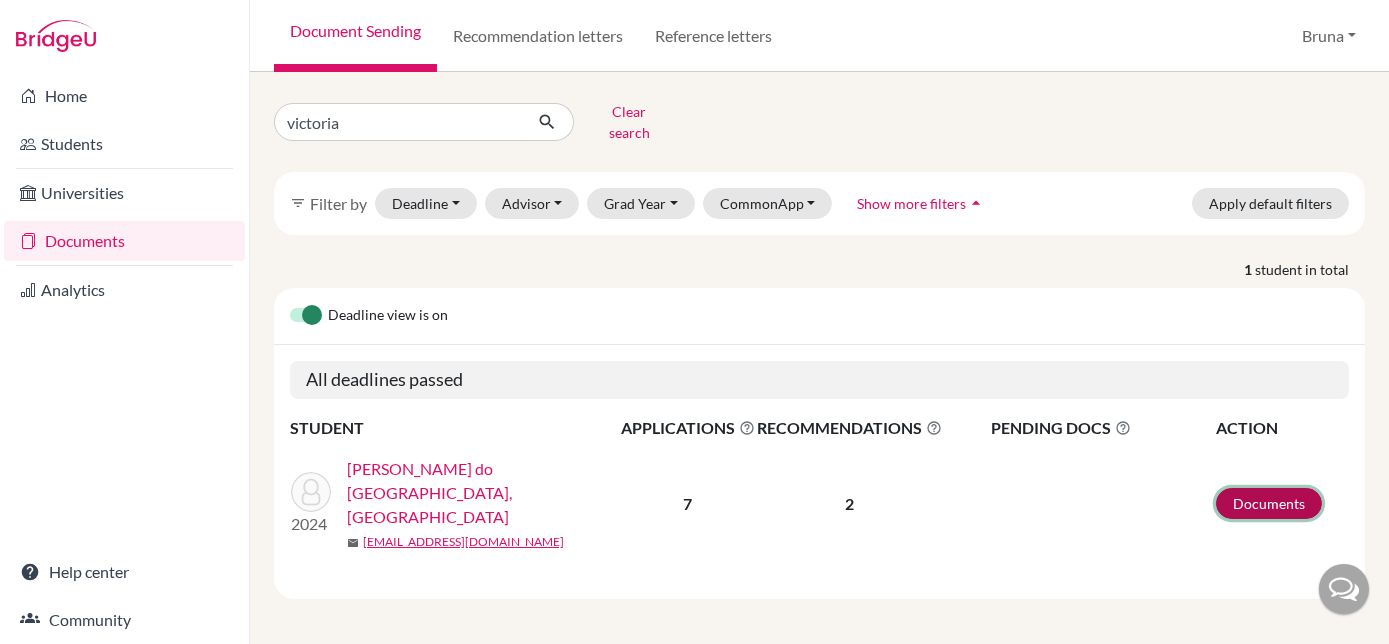 click on "Documents" at bounding box center [1269, 503] 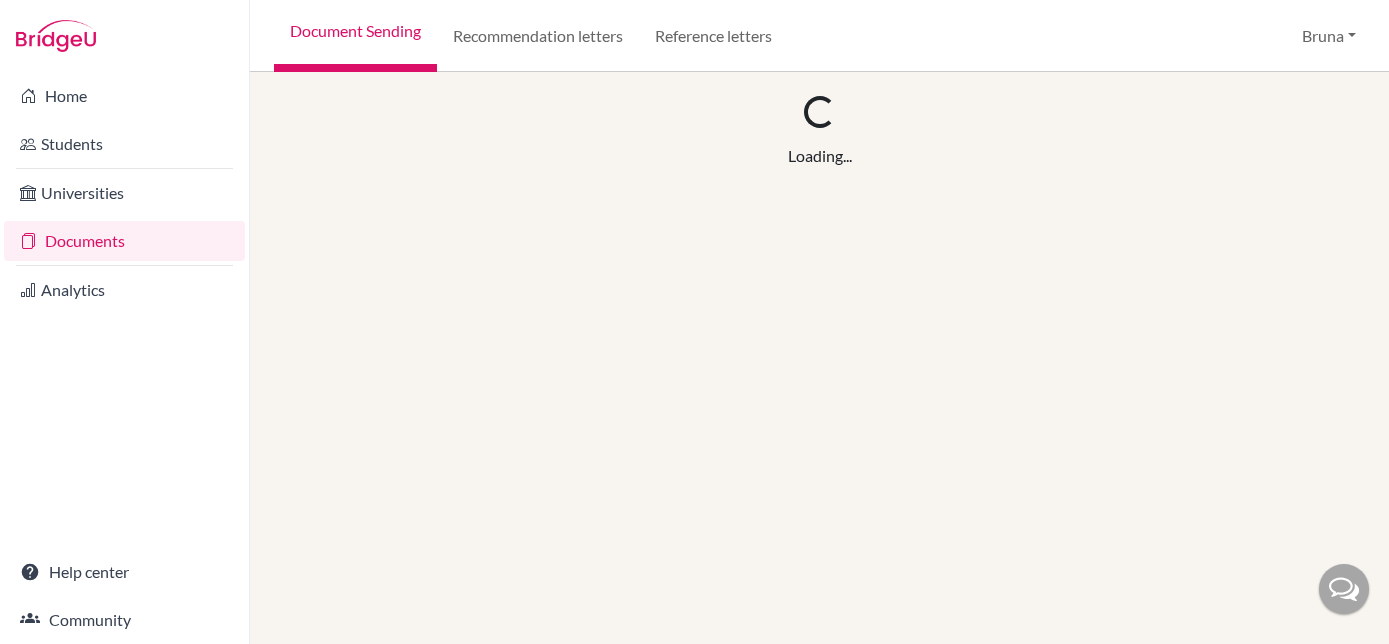 scroll, scrollTop: 0, scrollLeft: 0, axis: both 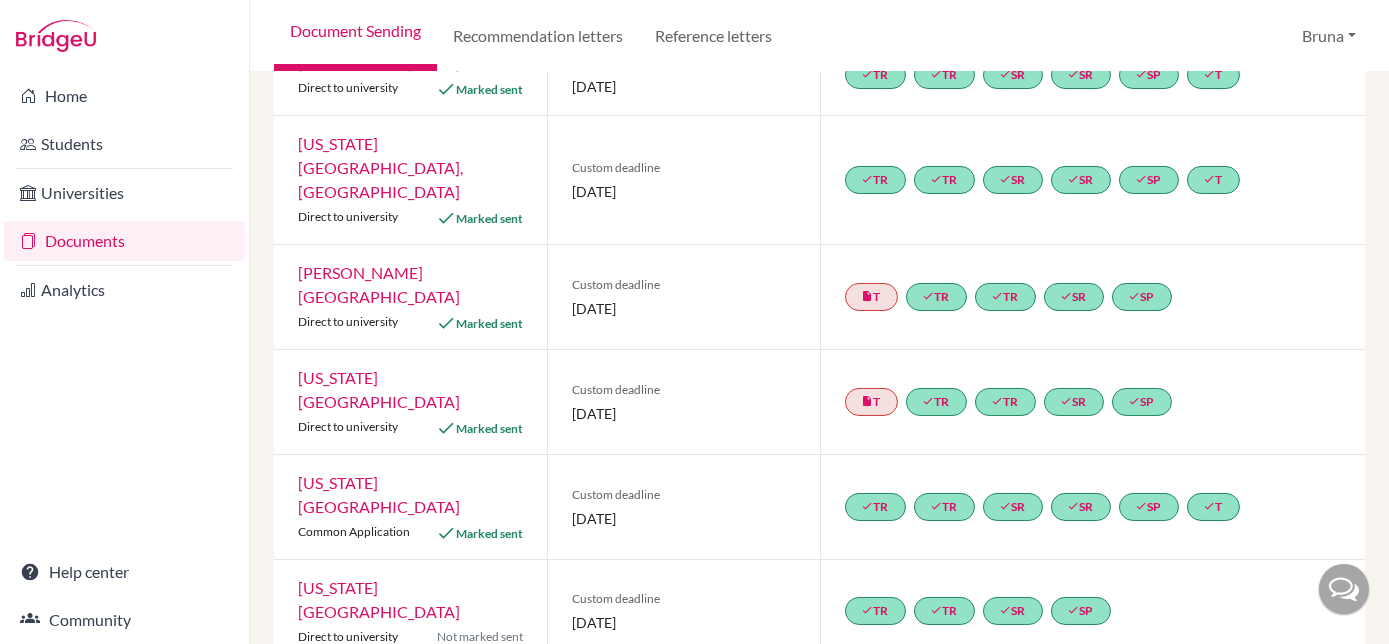 click on "Arizona State University" at bounding box center (379, 494) 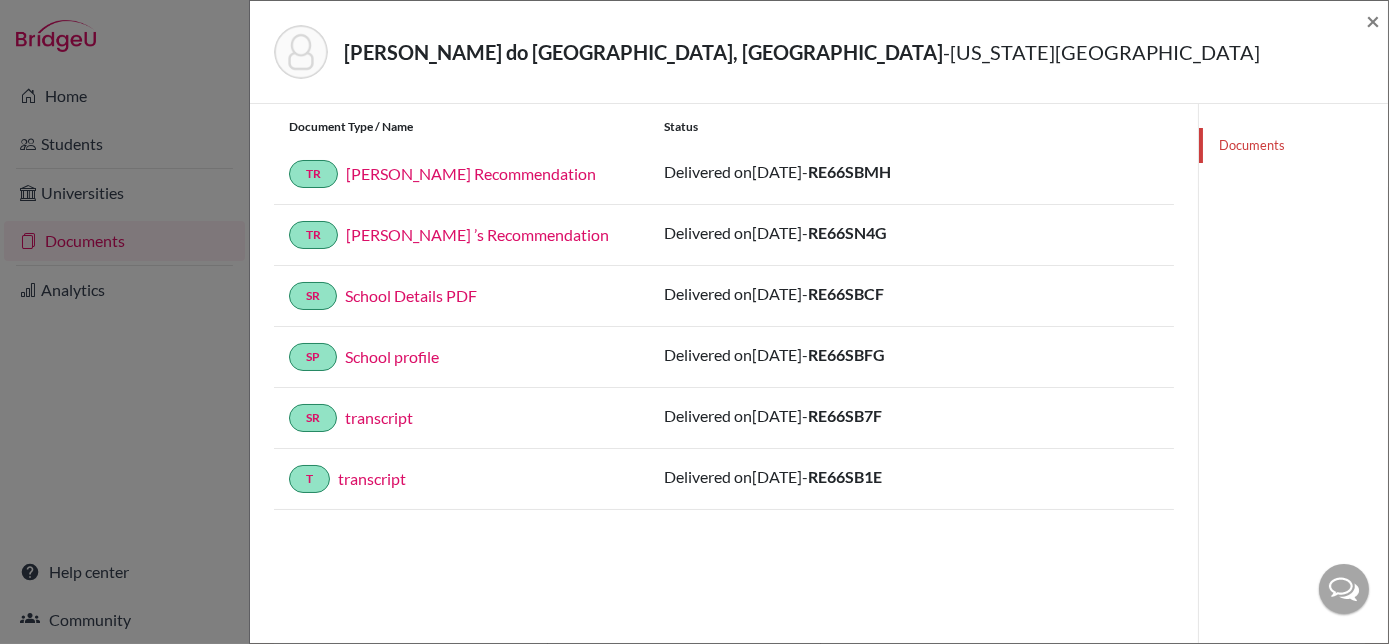 scroll, scrollTop: 0, scrollLeft: 0, axis: both 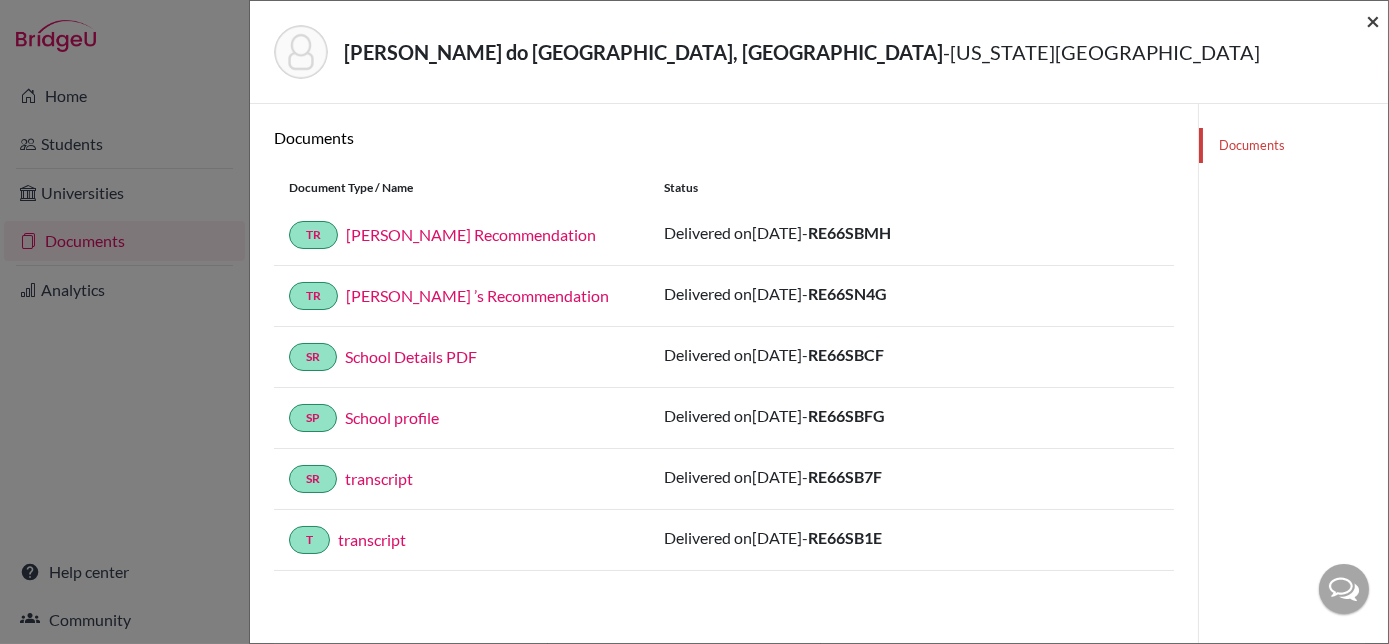 click on "×" at bounding box center [1373, 20] 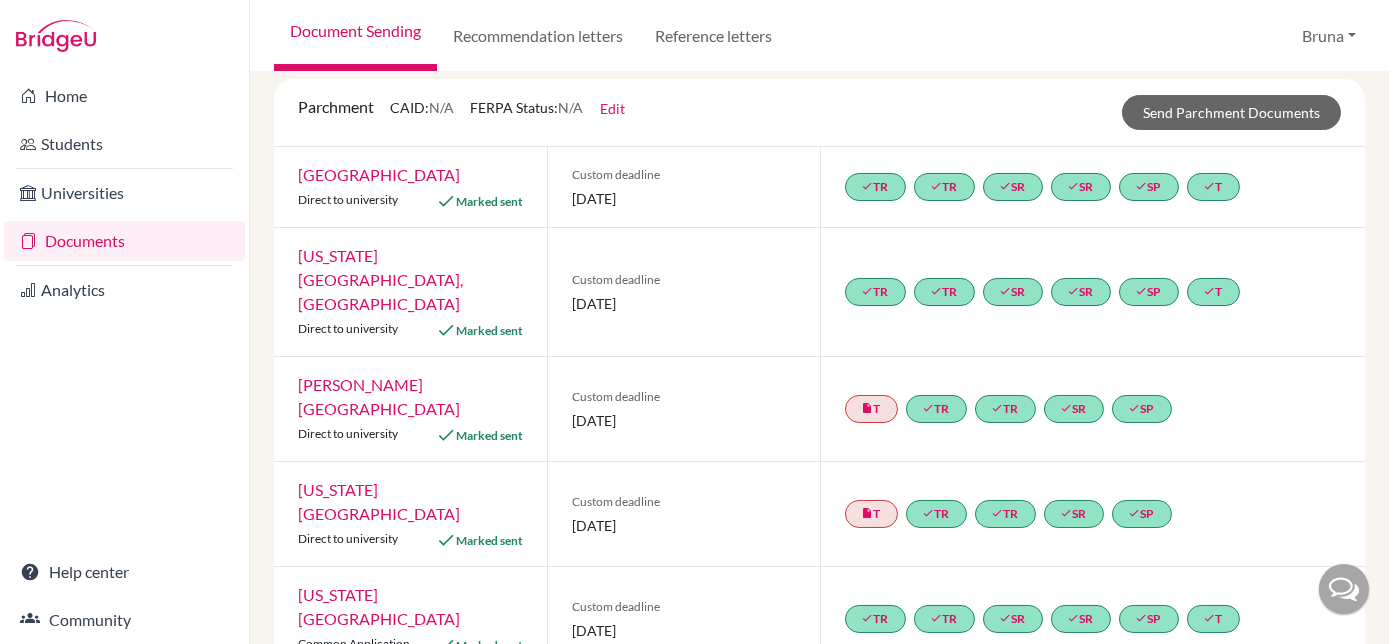 scroll, scrollTop: 0, scrollLeft: 0, axis: both 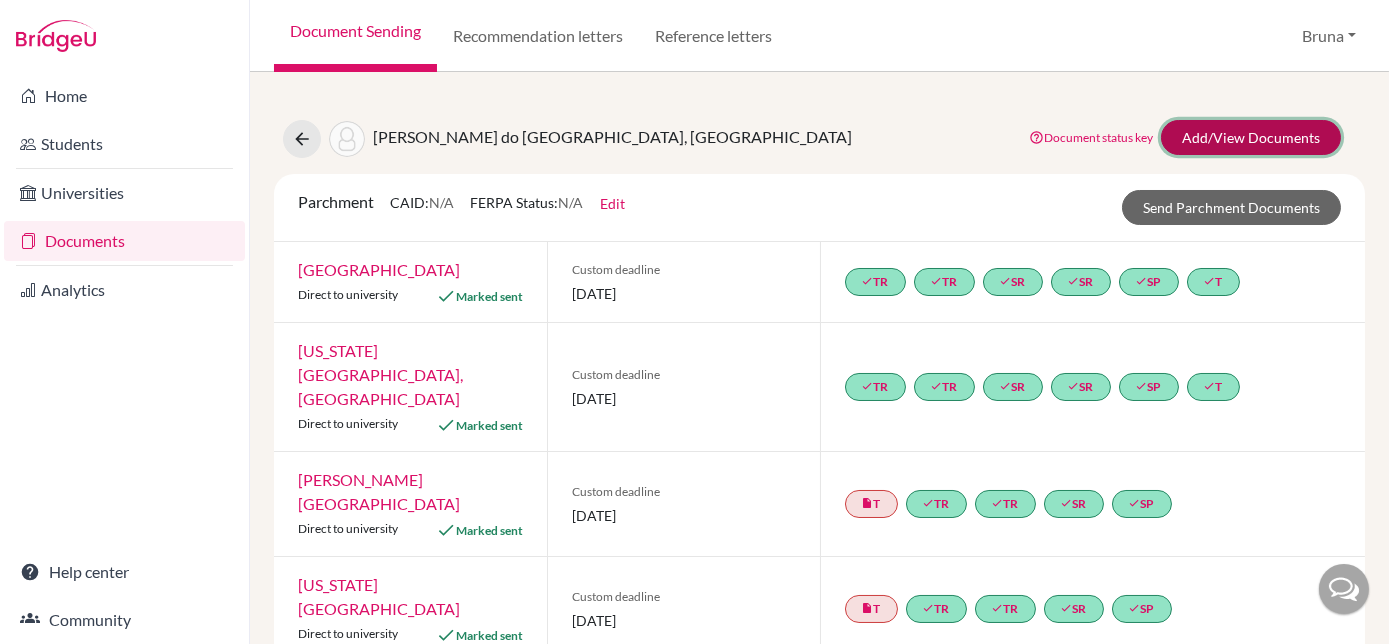 click on "Add/View Documents" at bounding box center (1251, 137) 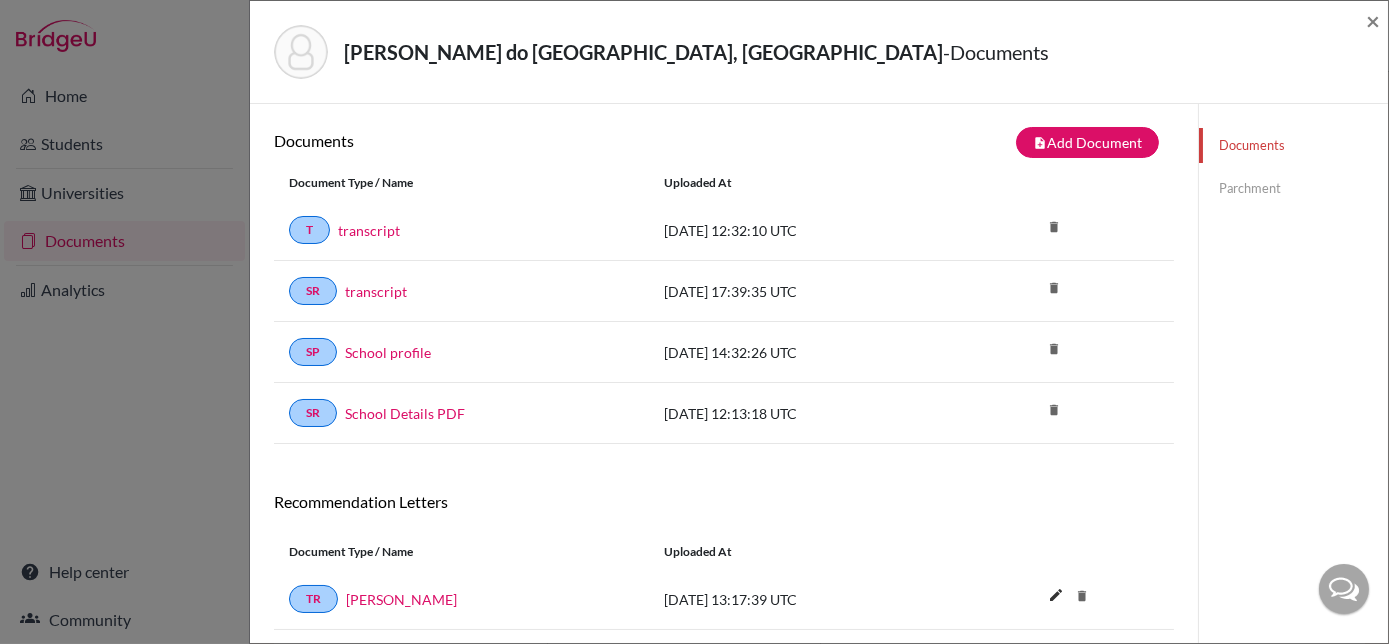 scroll, scrollTop: 0, scrollLeft: 0, axis: both 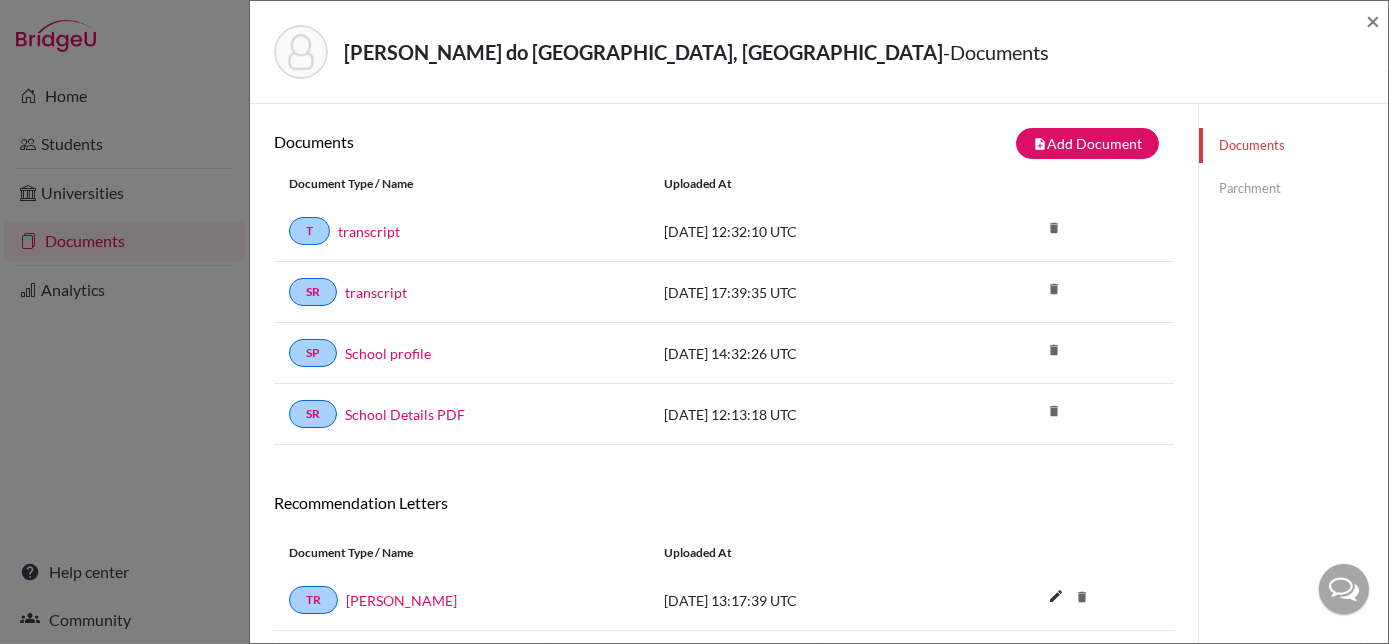 click on "Document Type / Name Uploaded at" at bounding box center (724, 184) 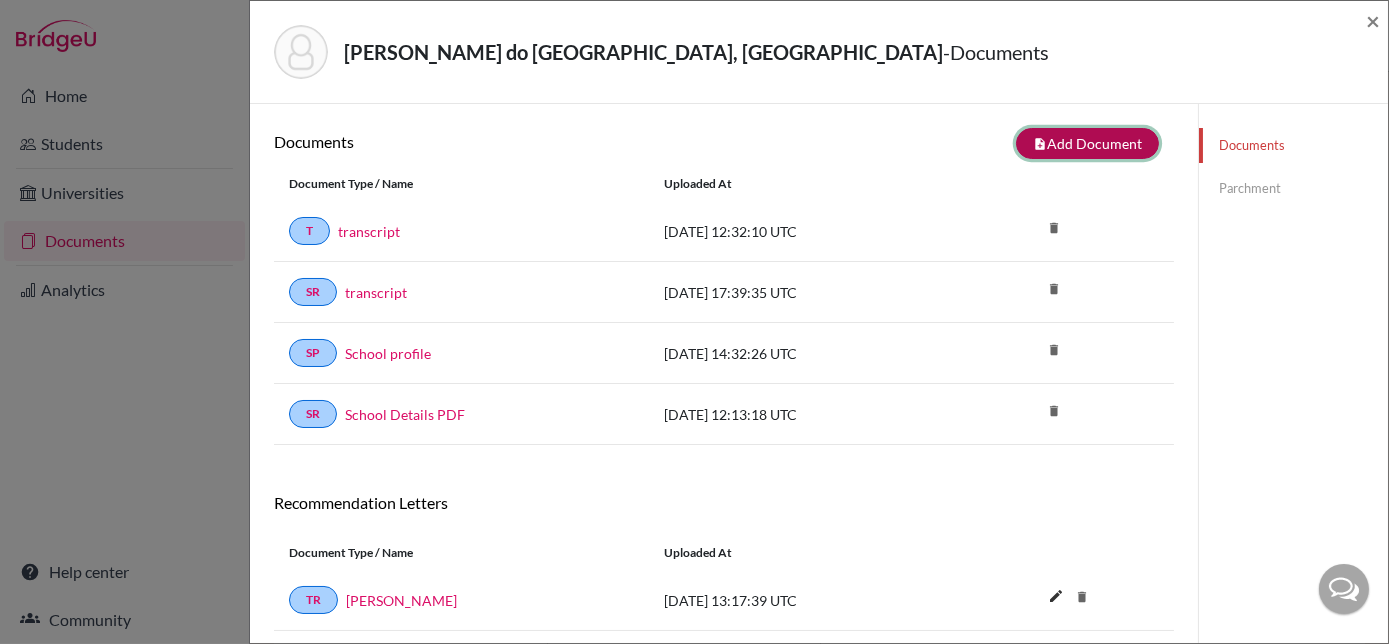 click on "note_add  Add Document" at bounding box center [1087, 143] 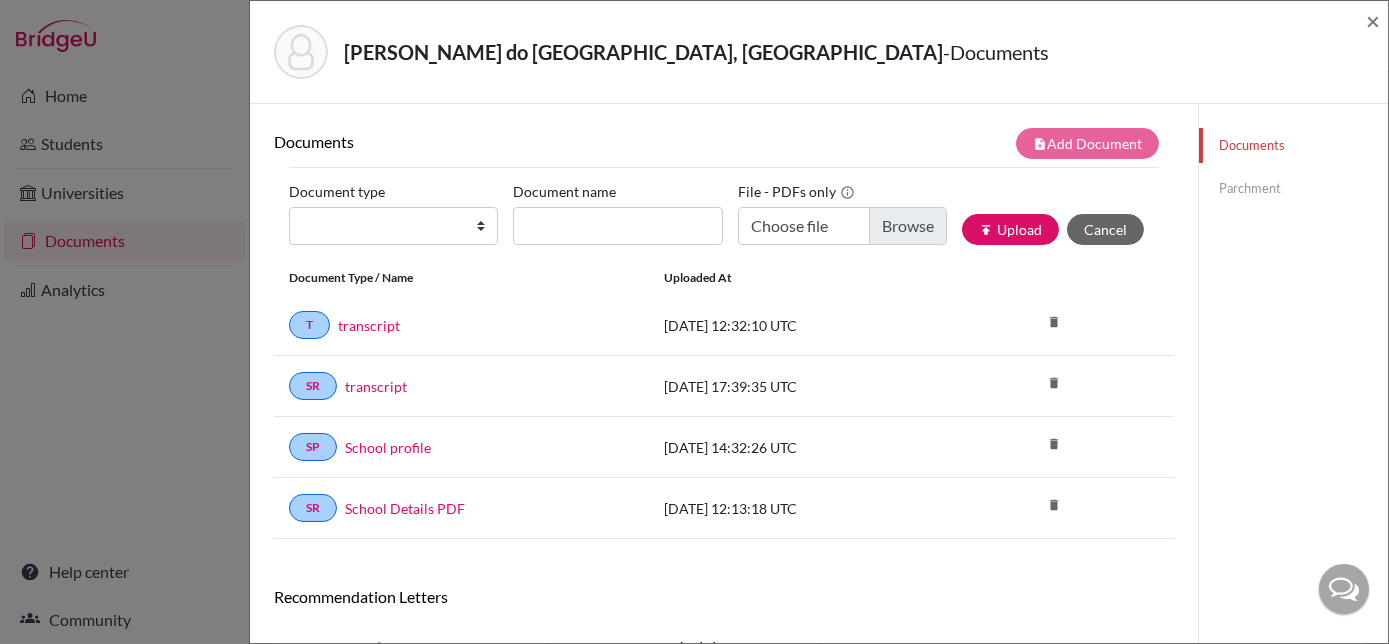 click on "Document type Change explanation for Common App reports Counselor recommendation Fee waiver International official results School profile School report Teacher recommendation Transcript Transcript Courses Other Document name File - PDFs only Choose file publish  Upload Cancel" at bounding box center [724, 218] 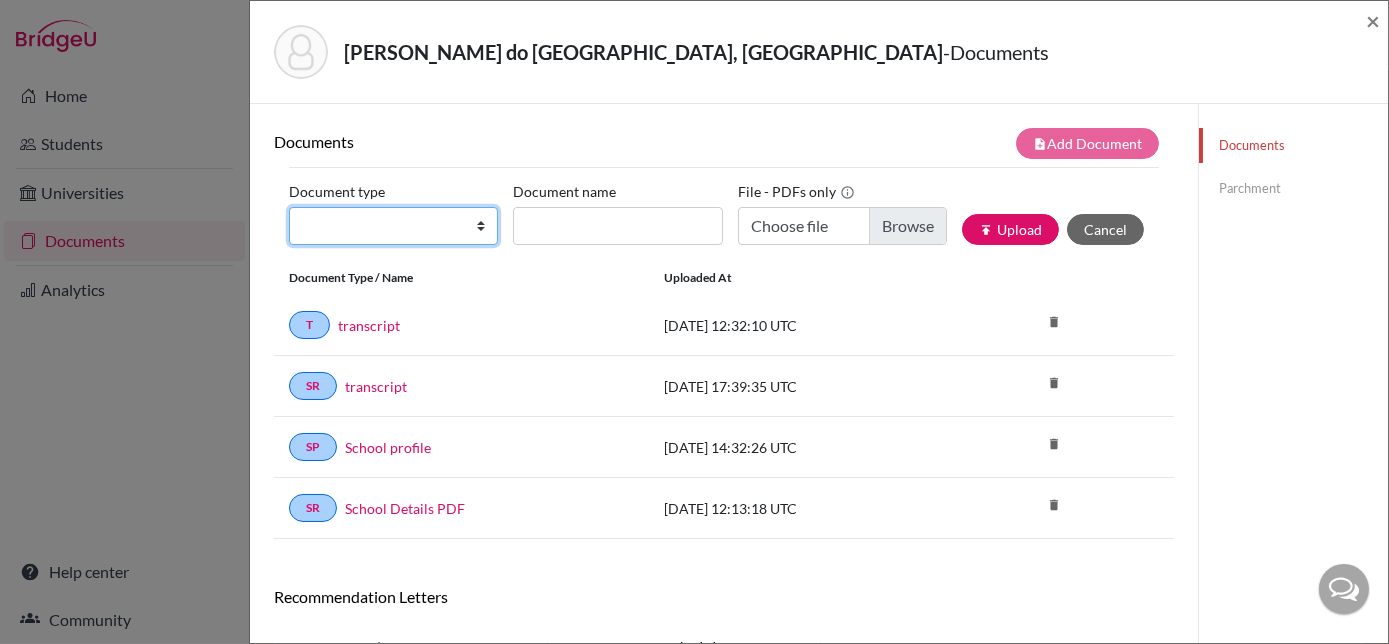 click on "Change explanation for Common App reports Counselor recommendation Fee waiver International official results School profile School report Teacher recommendation Transcript Transcript Courses Other" at bounding box center [393, 226] 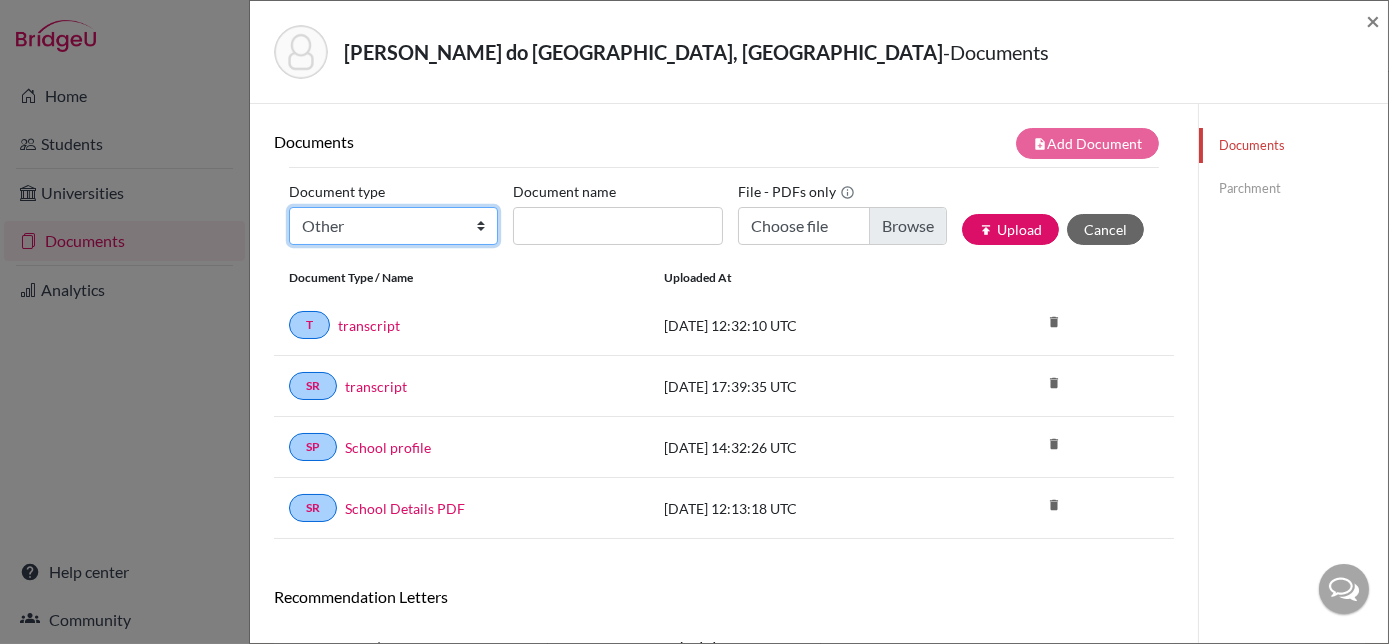 click on "Change explanation for Common App reports Counselor recommendation Fee waiver International official results School profile School report Teacher recommendation Transcript Transcript Courses Other" at bounding box center [393, 226] 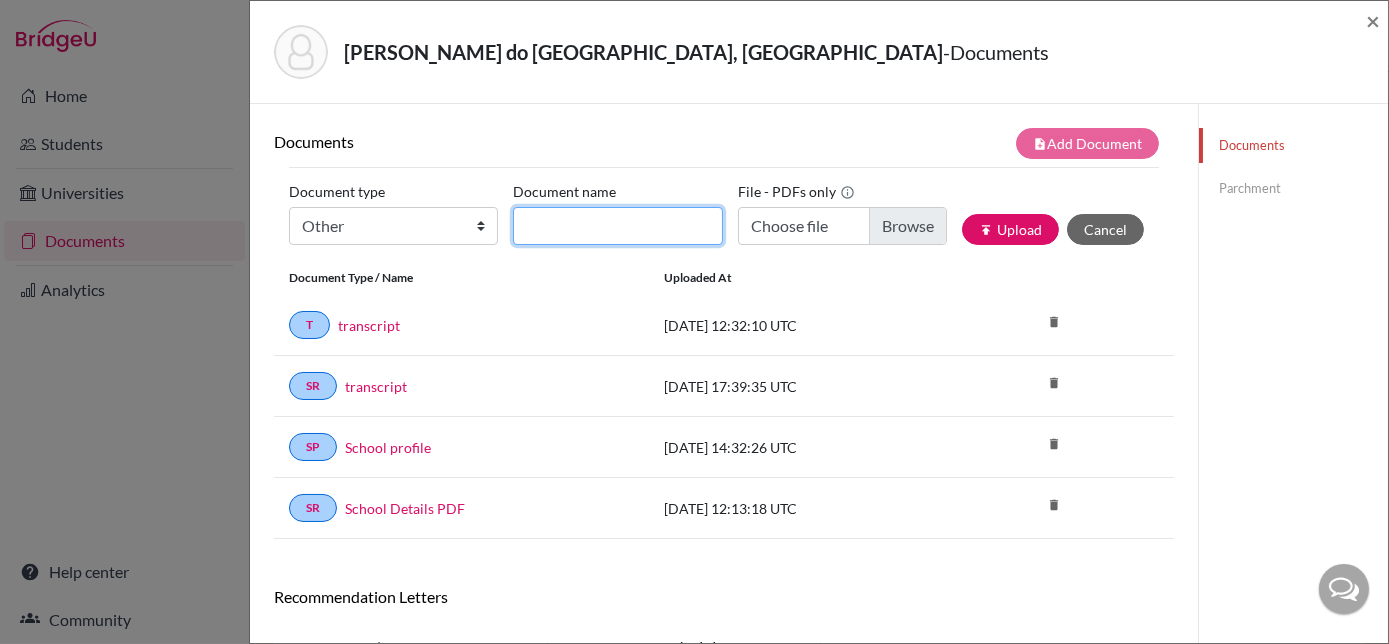 click on "Document name" 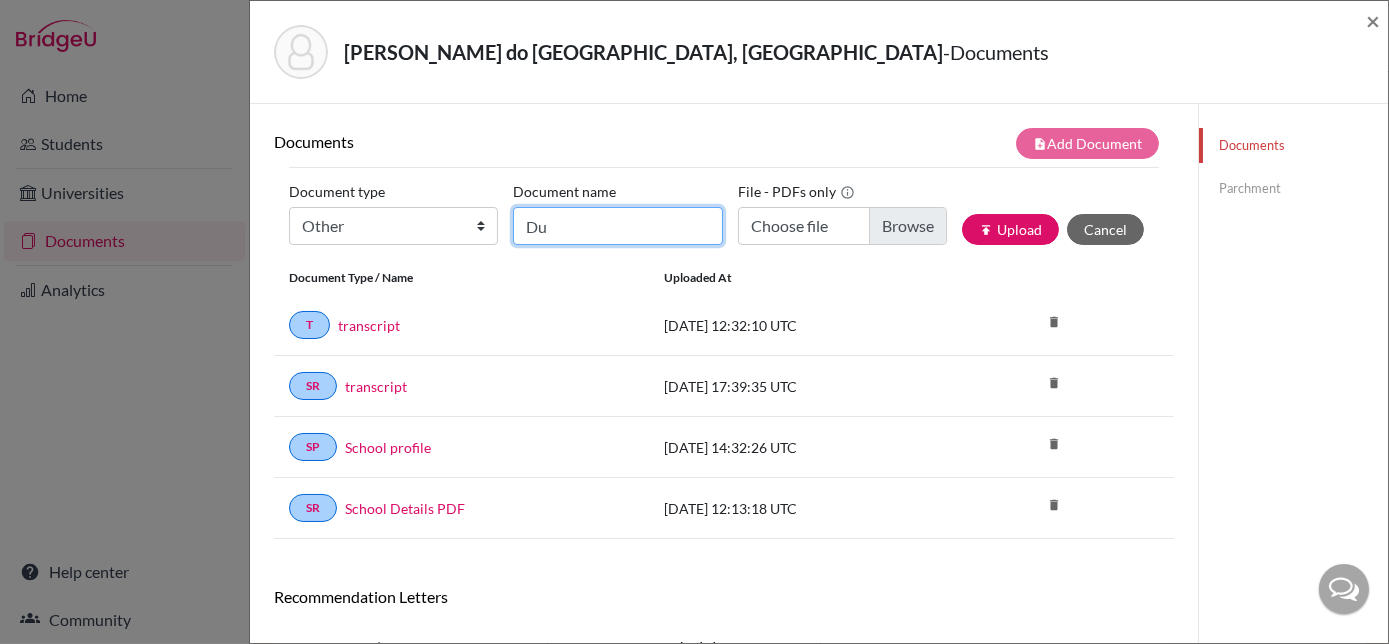 type on "D" 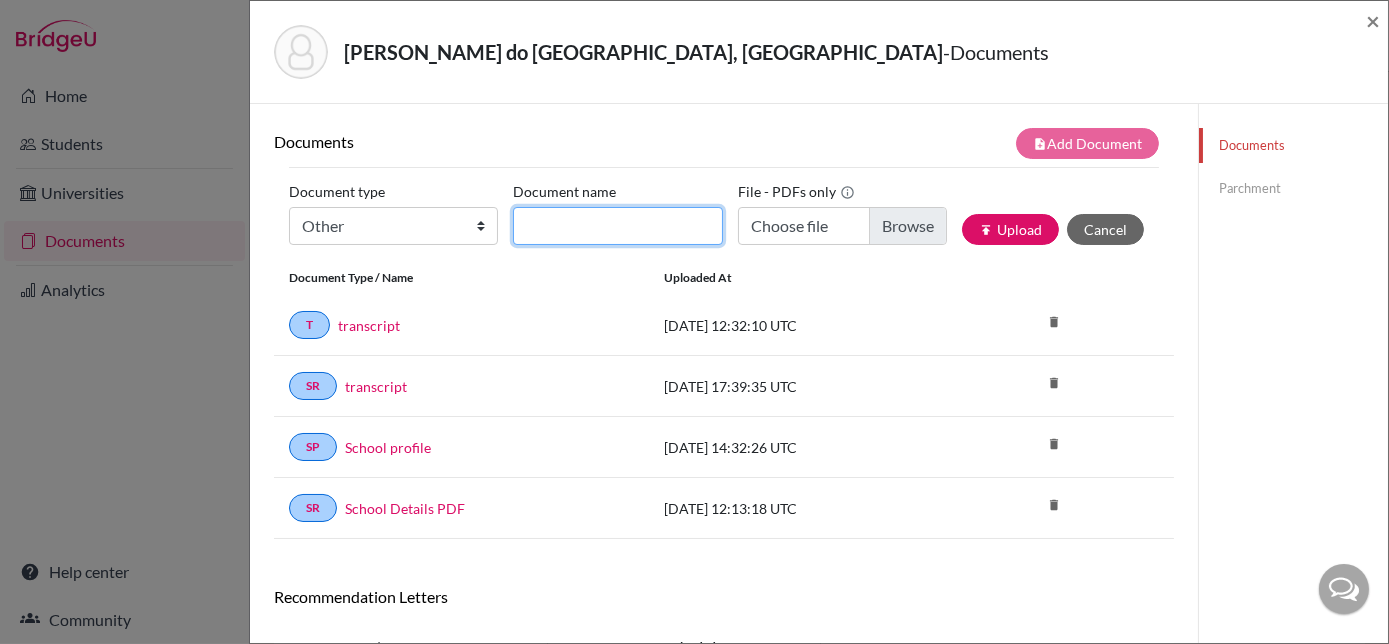 type on "U" 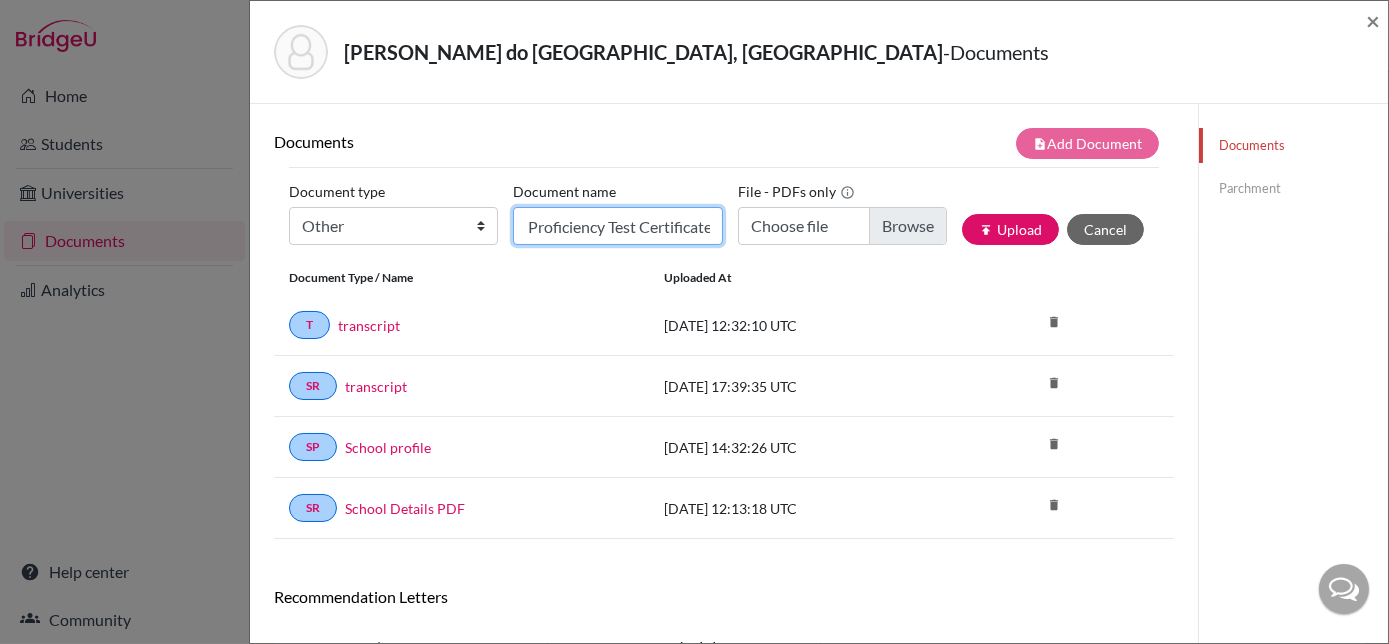 scroll, scrollTop: 0, scrollLeft: 80, axis: horizontal 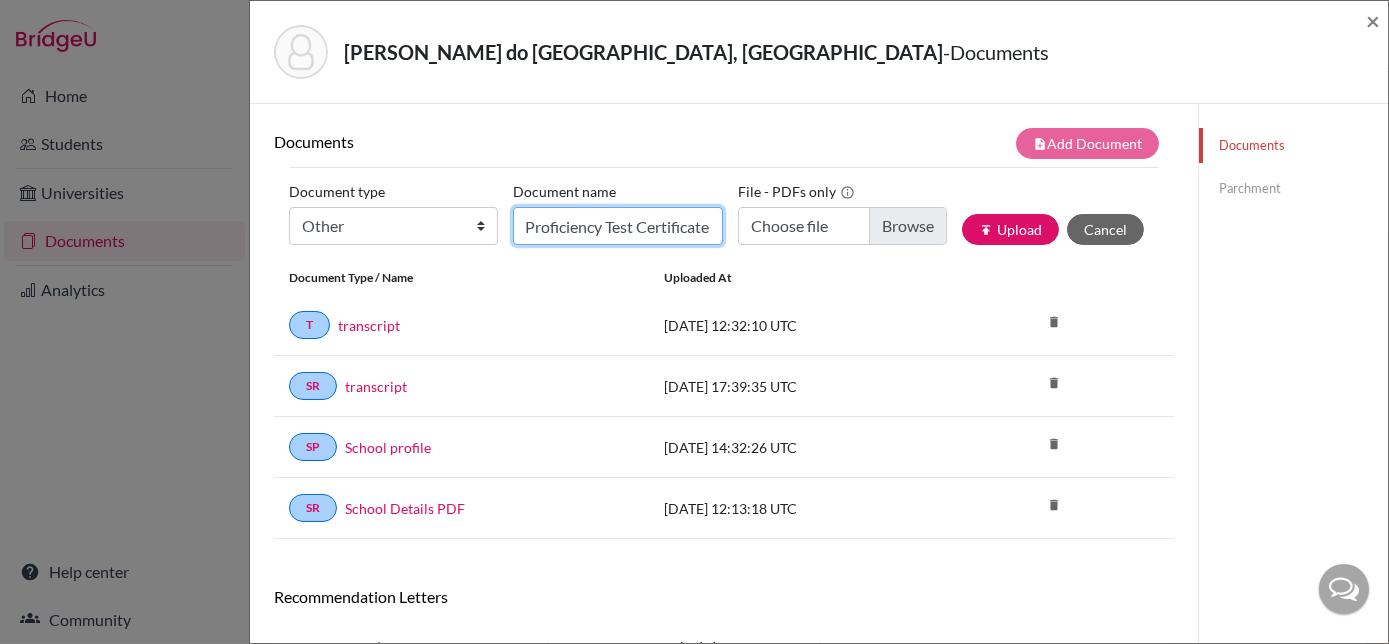 type on "Duolingo Proficiency Test Certificate" 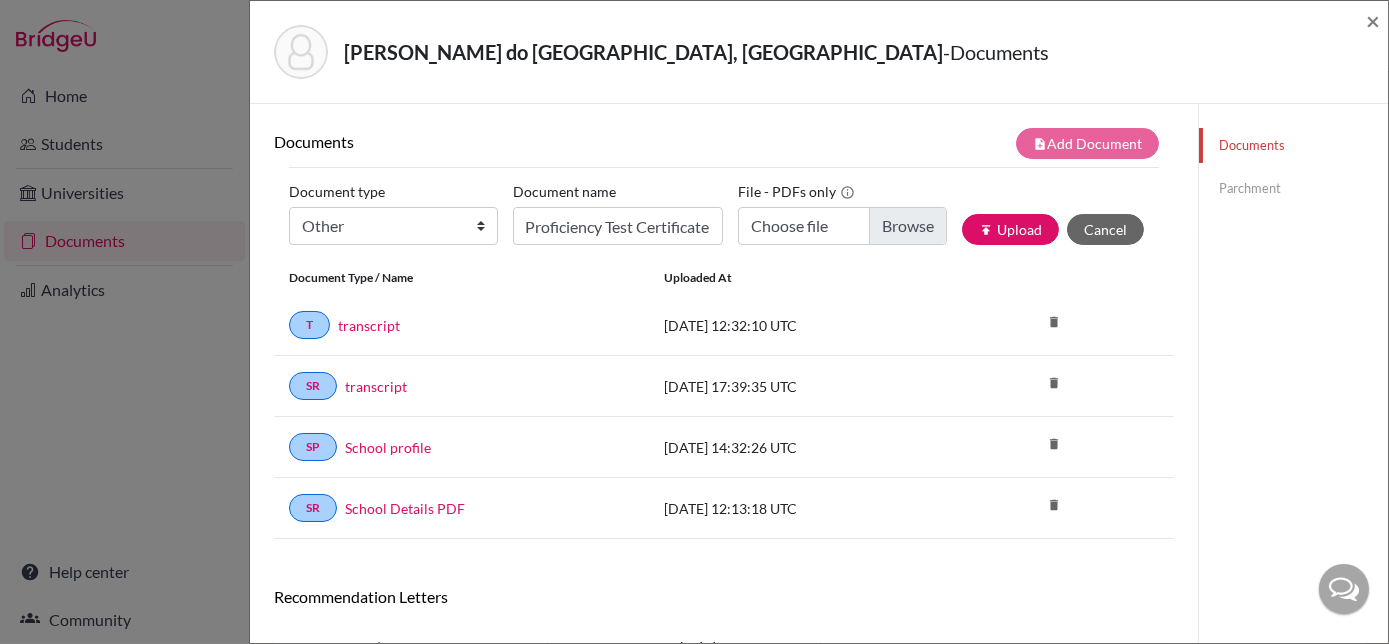 scroll, scrollTop: 0, scrollLeft: 0, axis: both 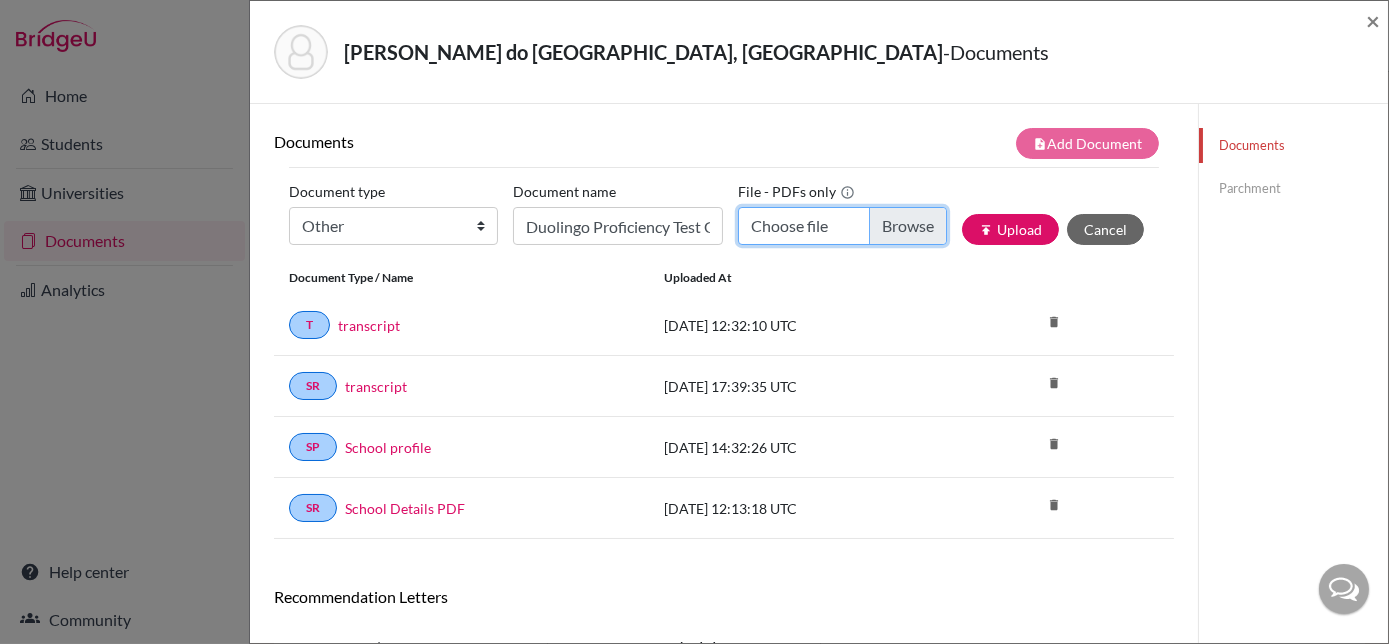 click on "Choose file" at bounding box center (842, 226) 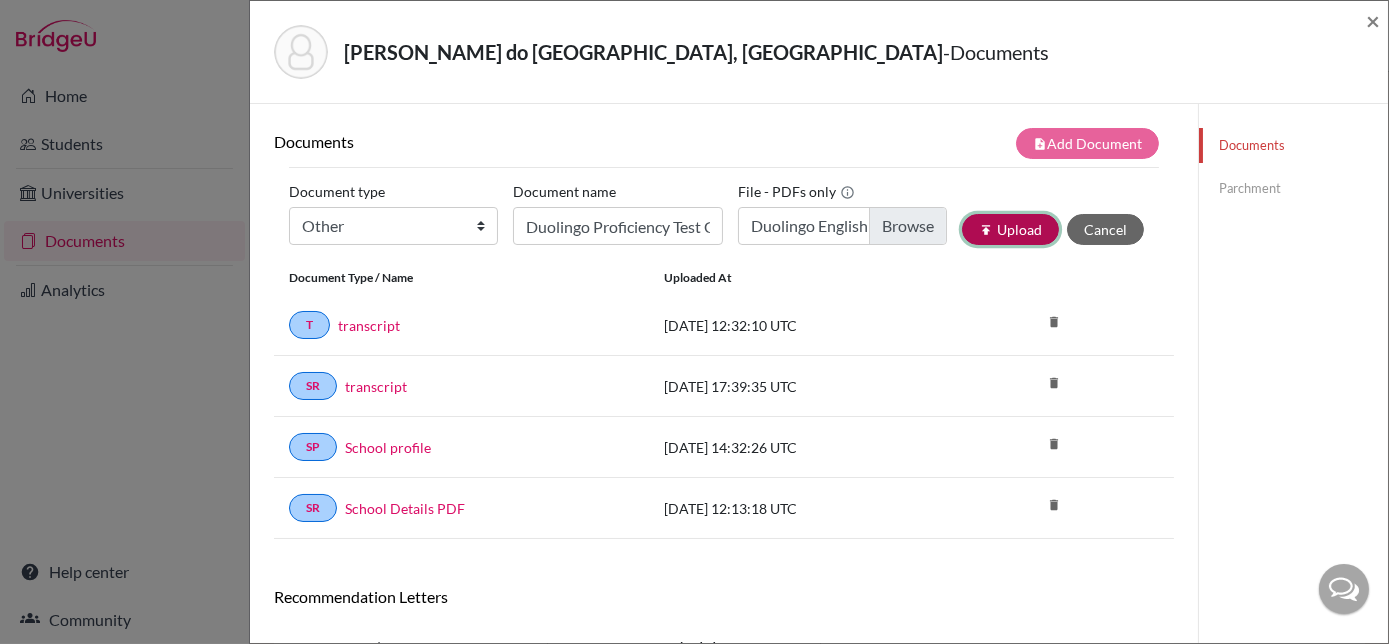 click on "publish  Upload" at bounding box center [1010, 229] 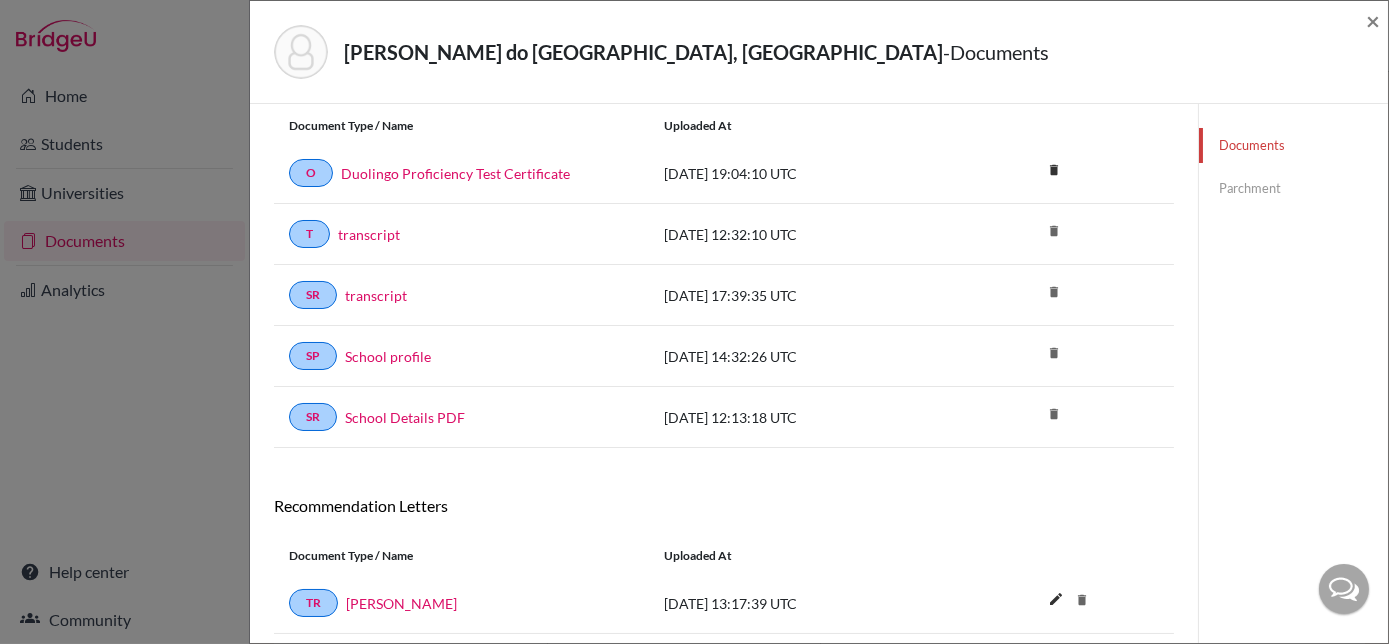 scroll, scrollTop: 269, scrollLeft: 0, axis: vertical 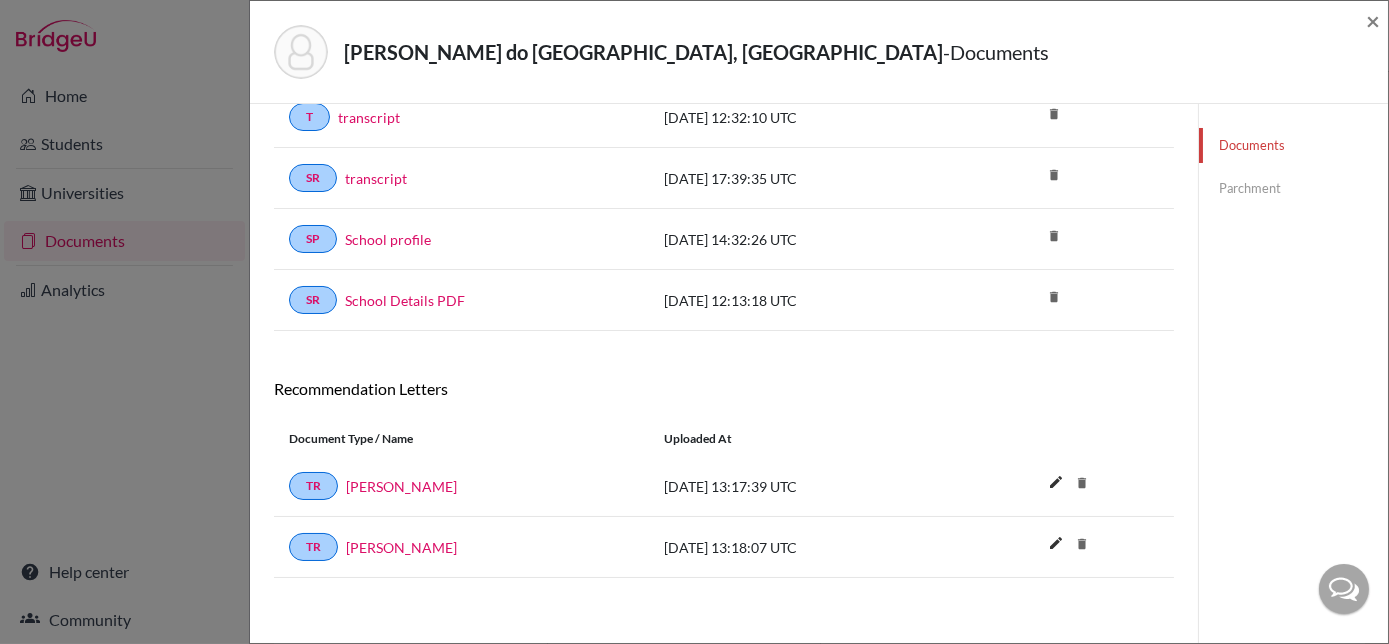 click on "Parchment" 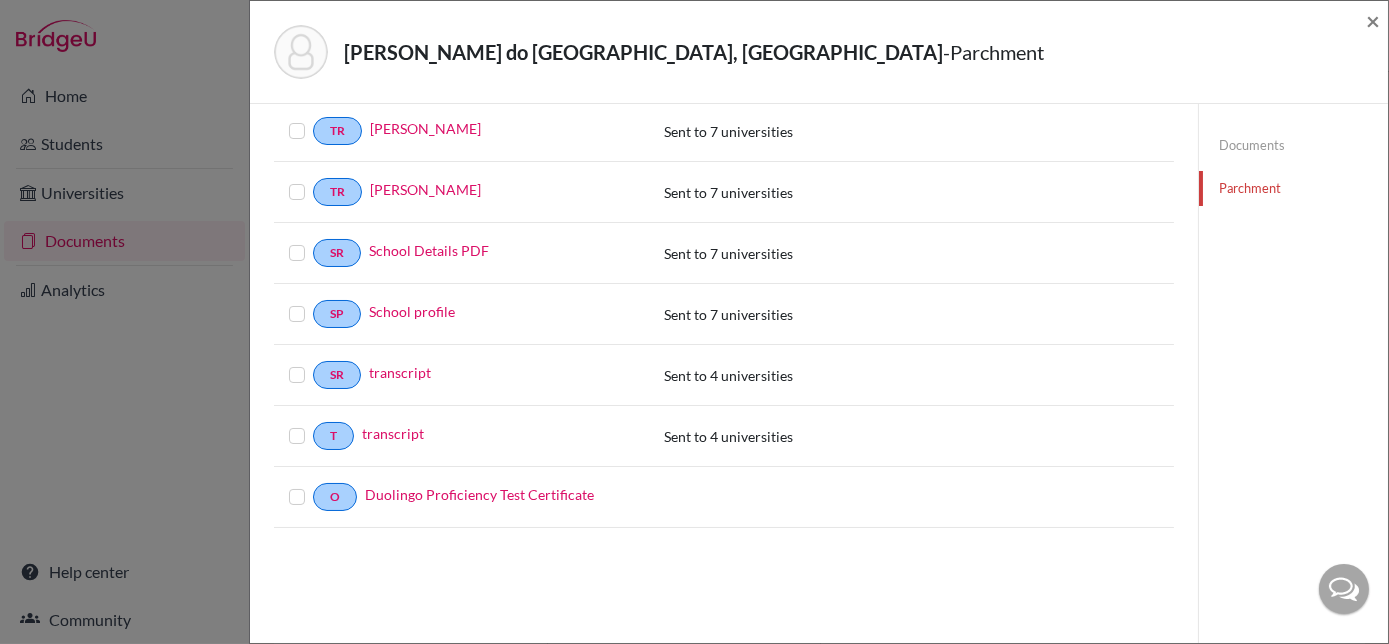 click at bounding box center (313, 485) 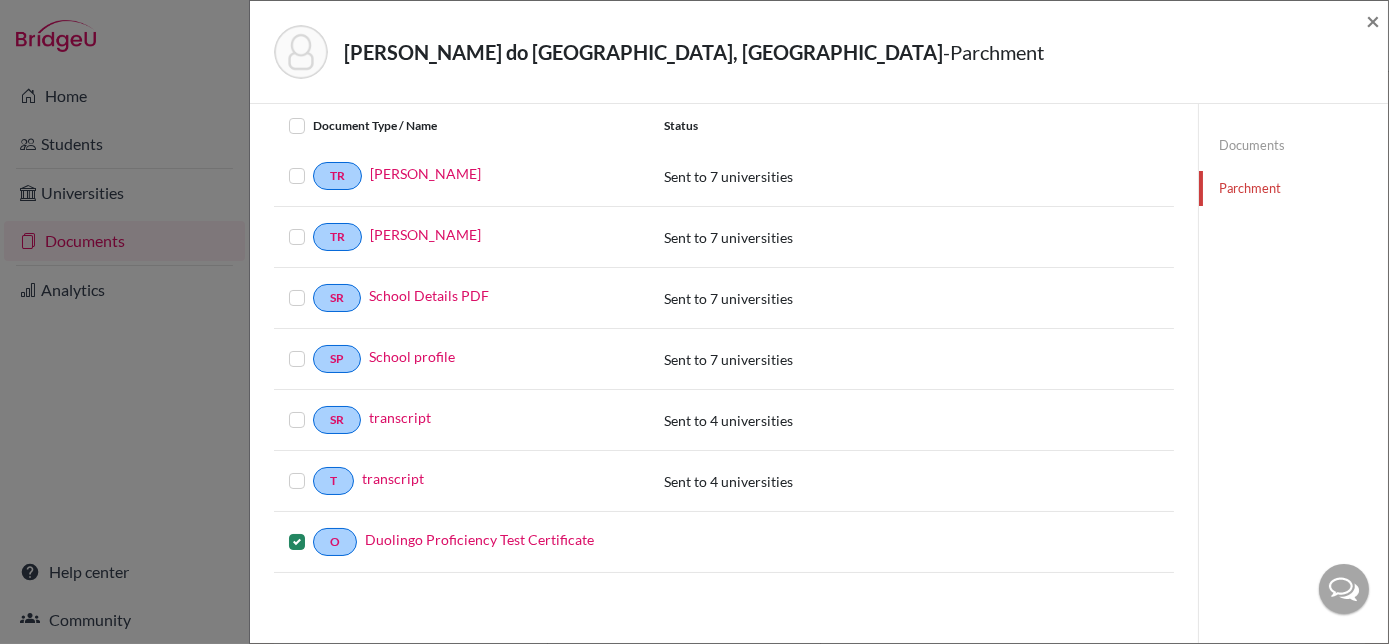 scroll, scrollTop: 0, scrollLeft: 0, axis: both 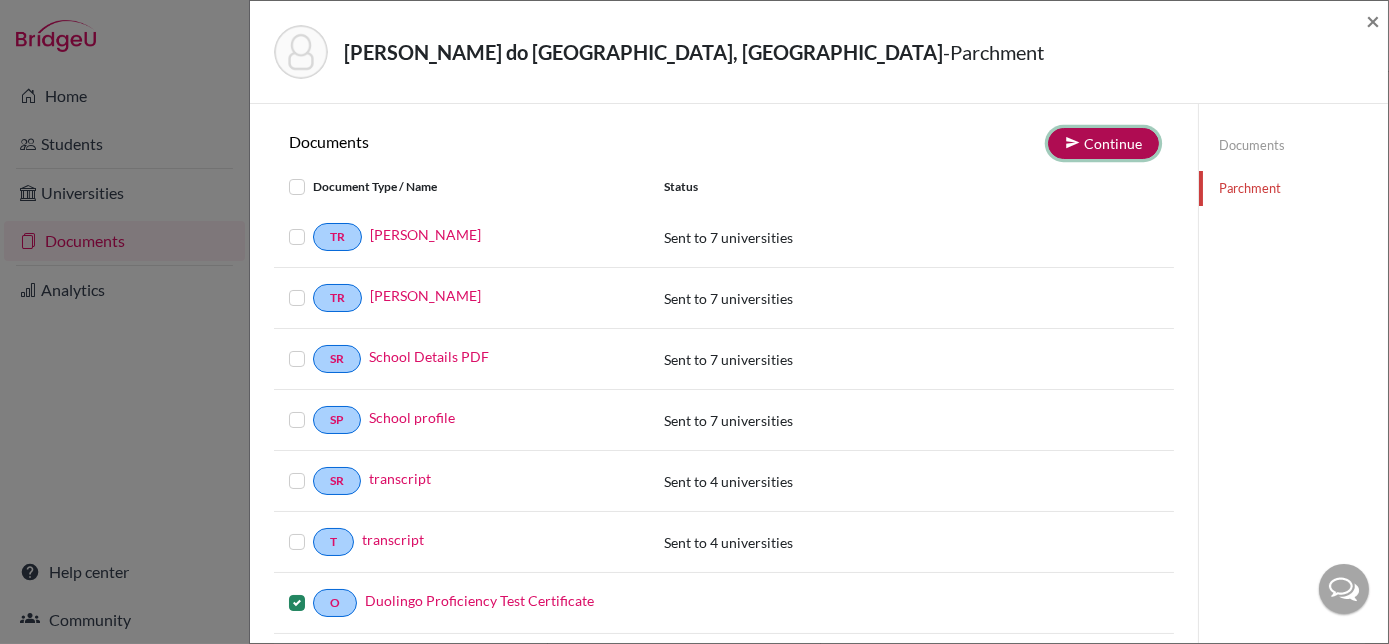 click on "Continue" at bounding box center (1103, 143) 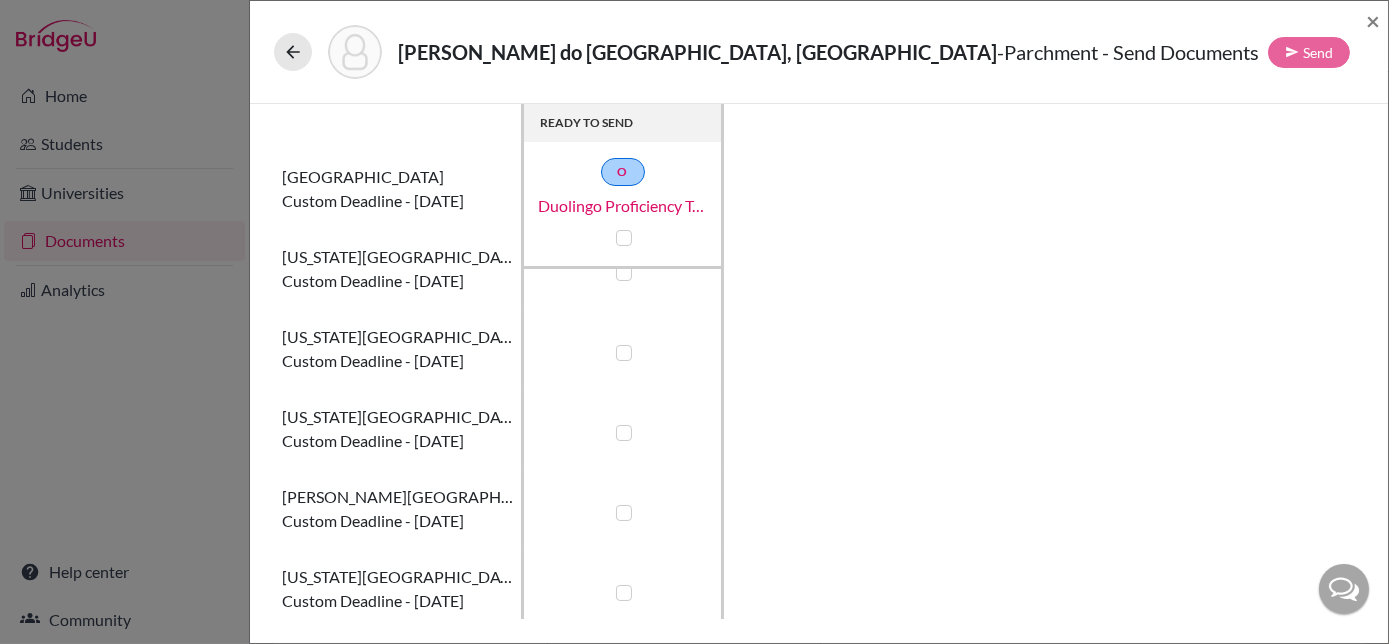 scroll, scrollTop: 0, scrollLeft: 0, axis: both 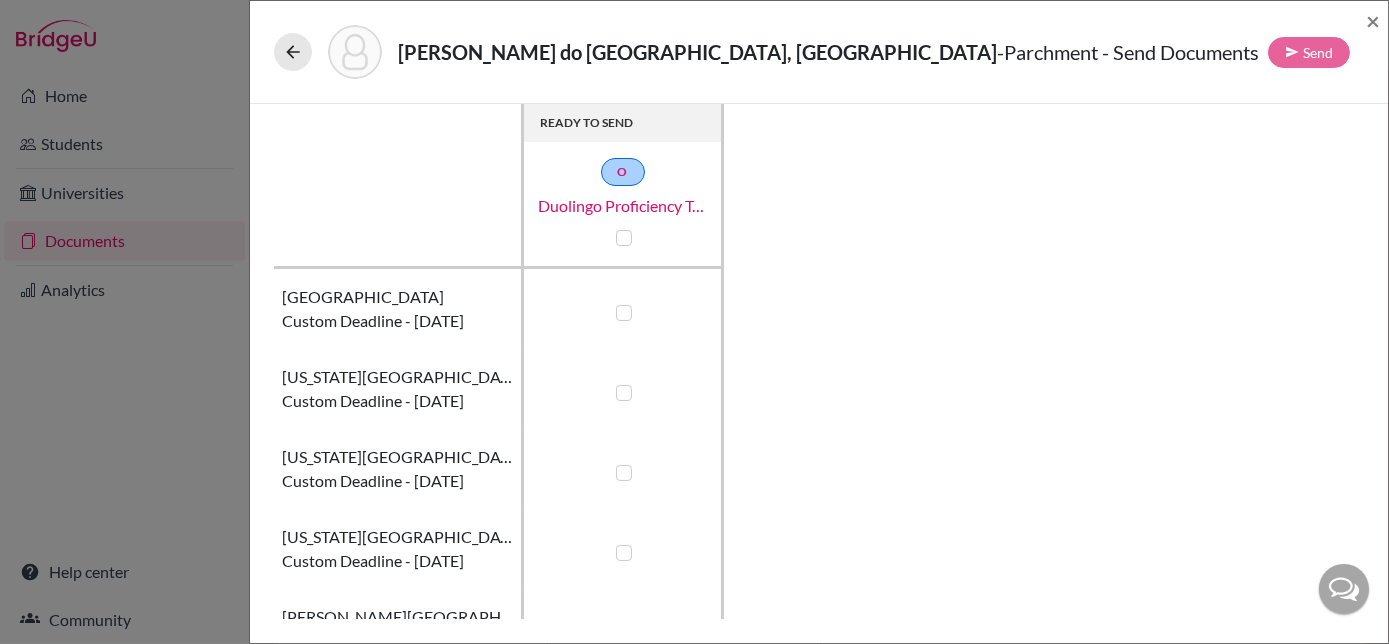 click at bounding box center [623, 393] 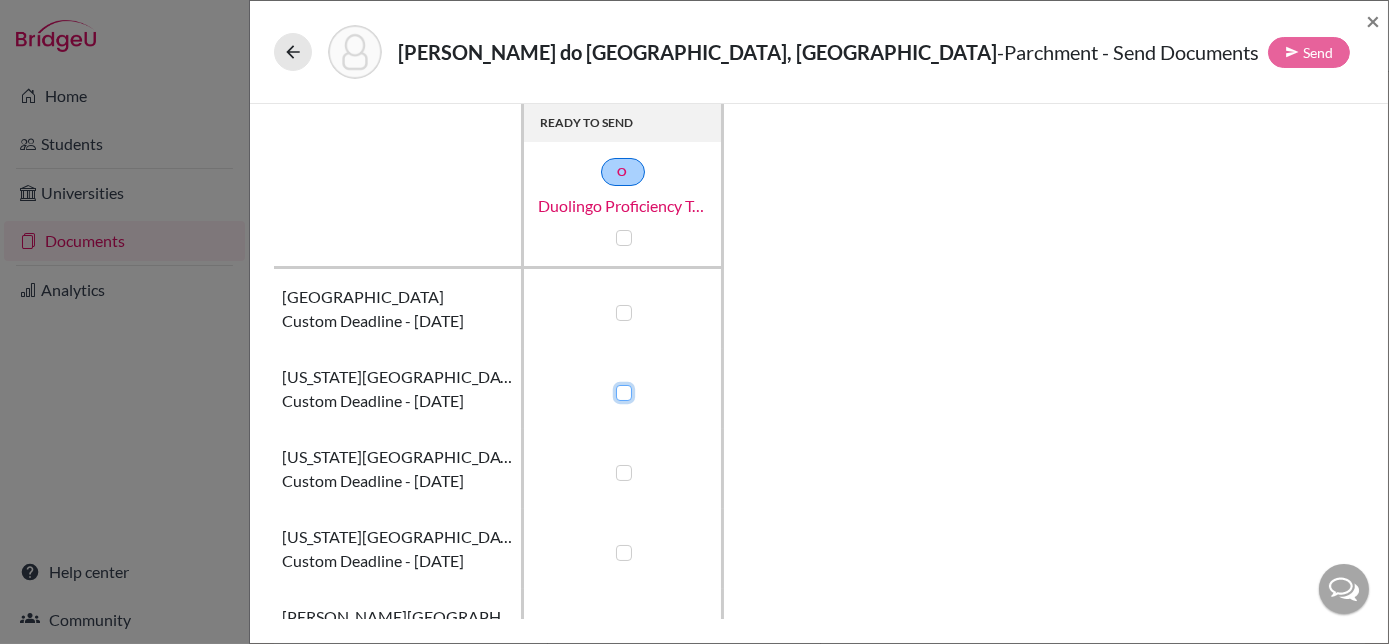 click at bounding box center [619, 391] 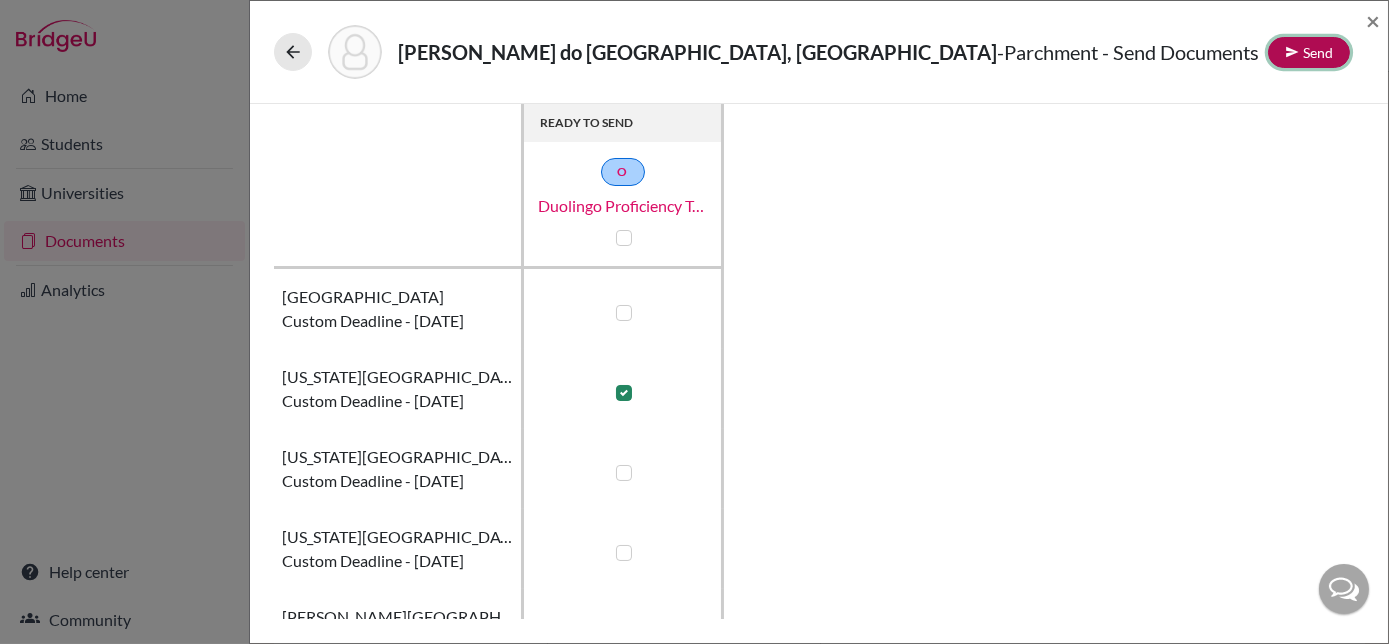 click on "Send" 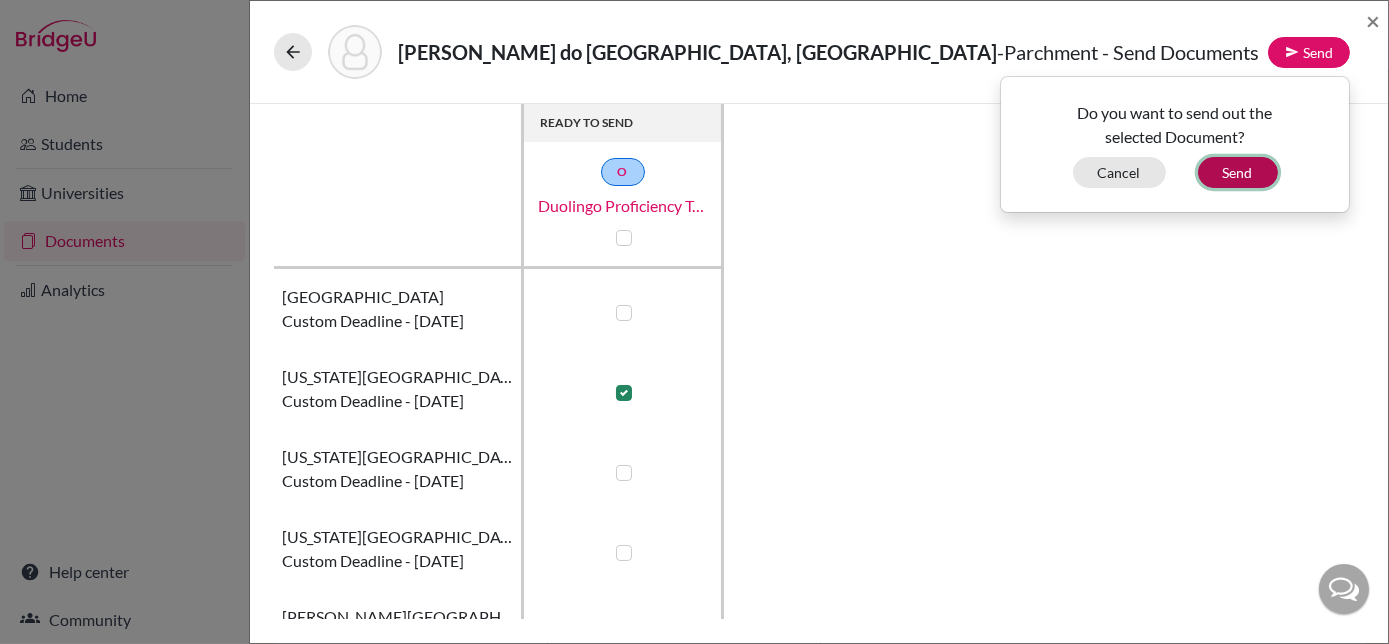 click on "Send" at bounding box center (1238, 172) 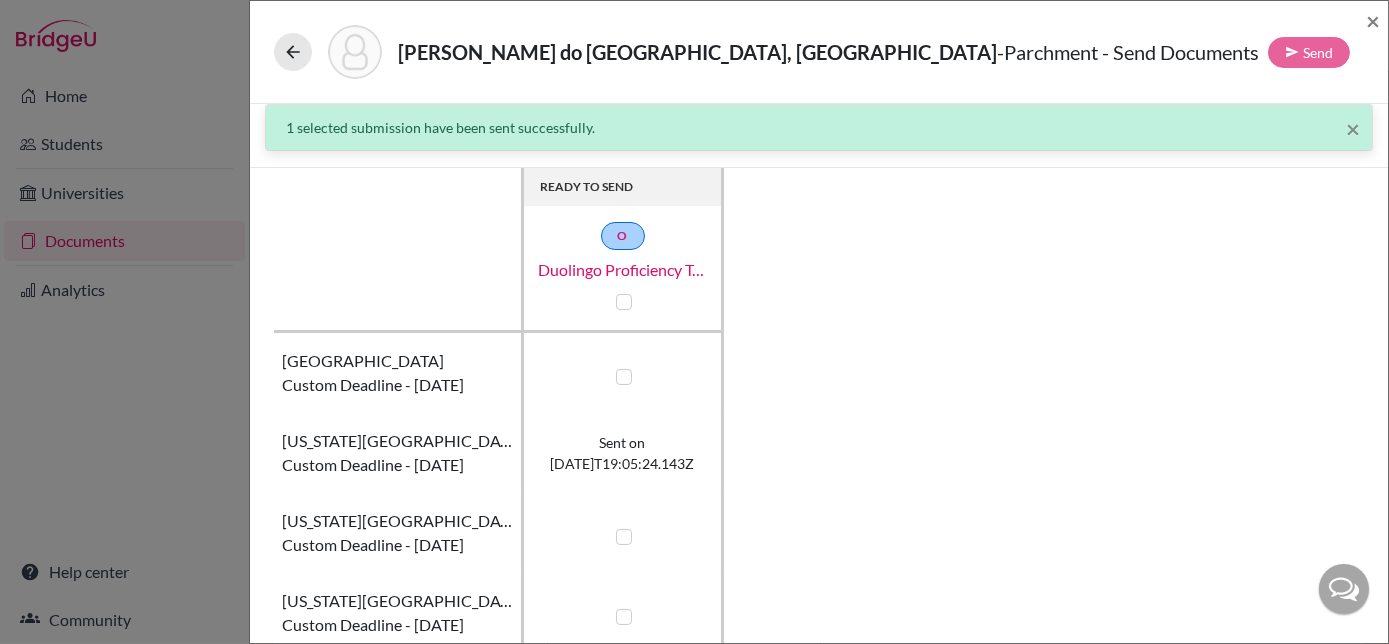 scroll, scrollTop: 90, scrollLeft: 0, axis: vertical 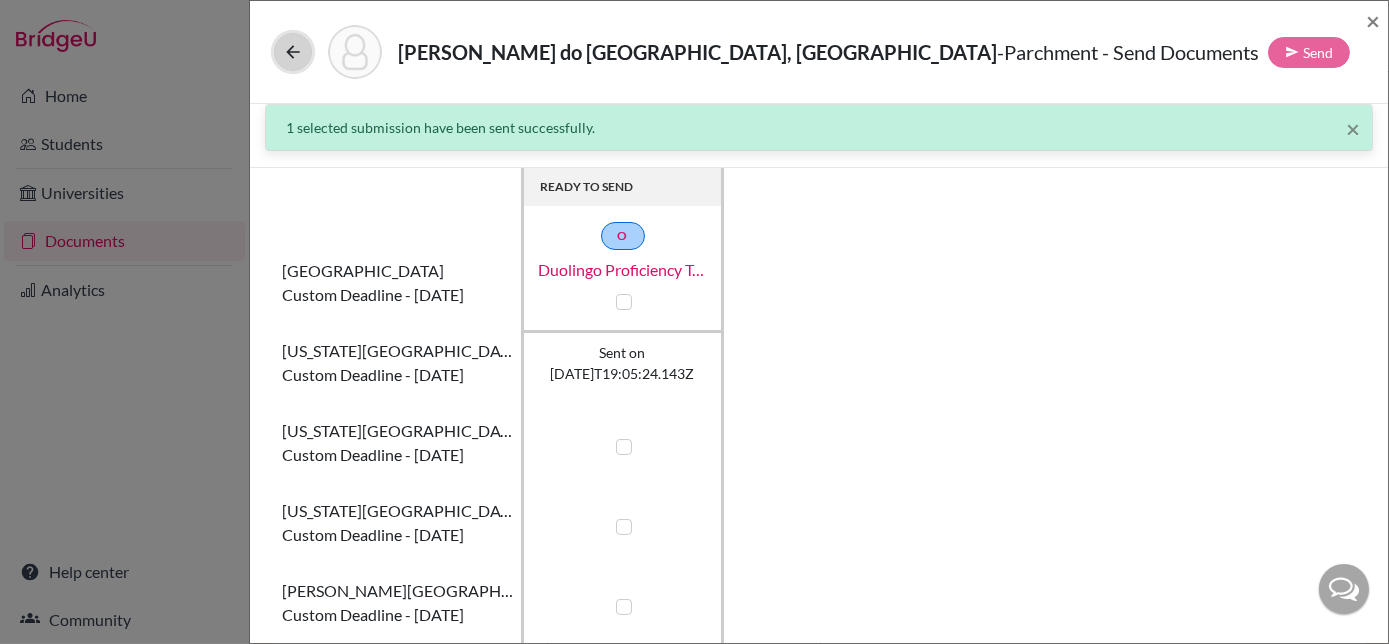 click at bounding box center [293, 52] 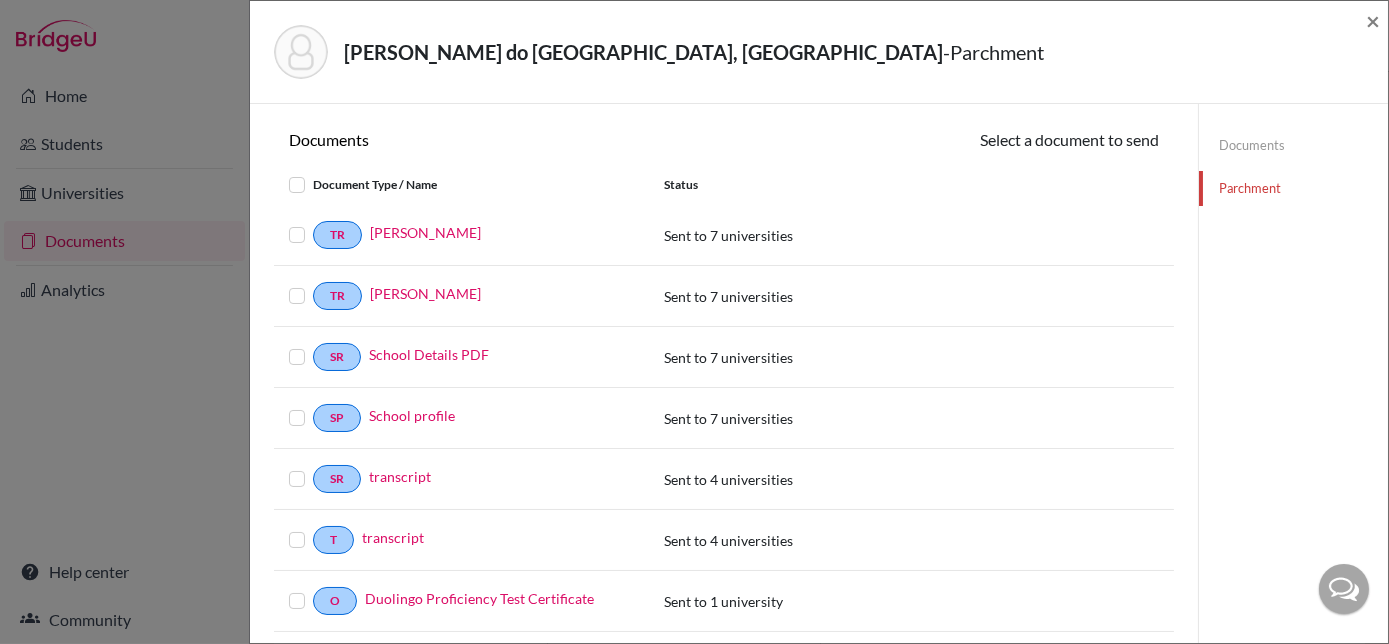 click on "Documents" 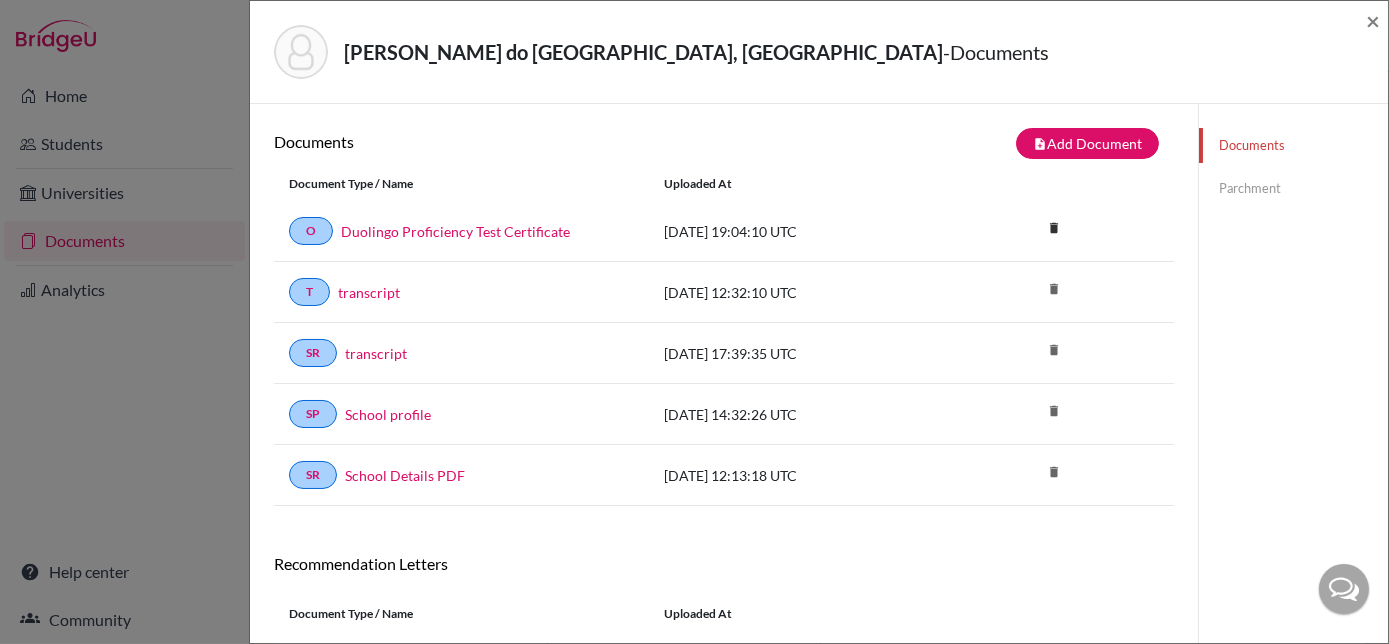 scroll, scrollTop: 176, scrollLeft: 0, axis: vertical 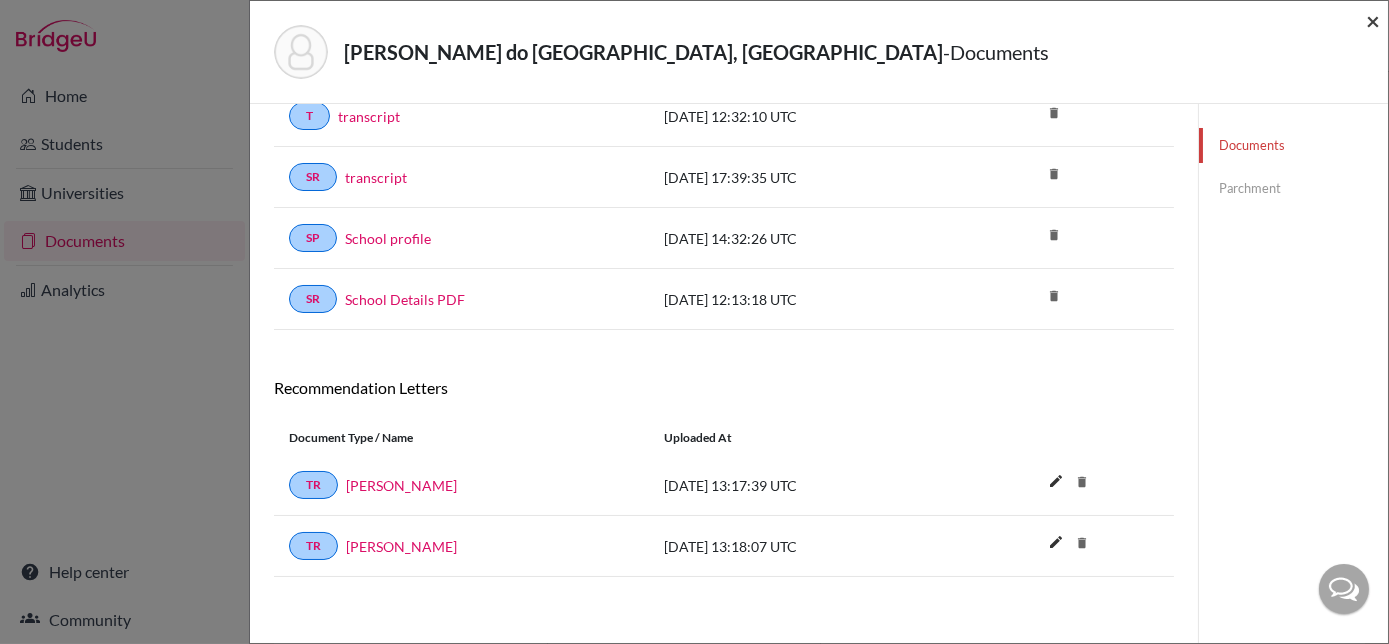 click on "×" at bounding box center (1373, 20) 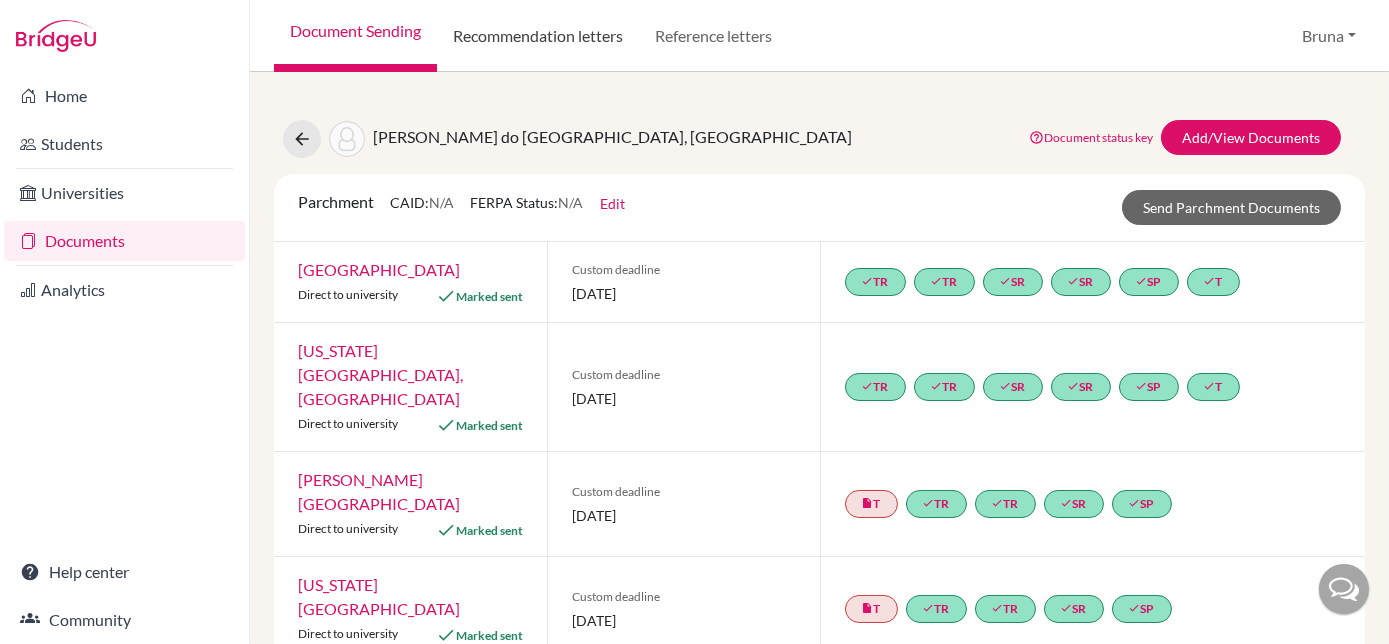 click on "Recommendation letters" at bounding box center [538, 36] 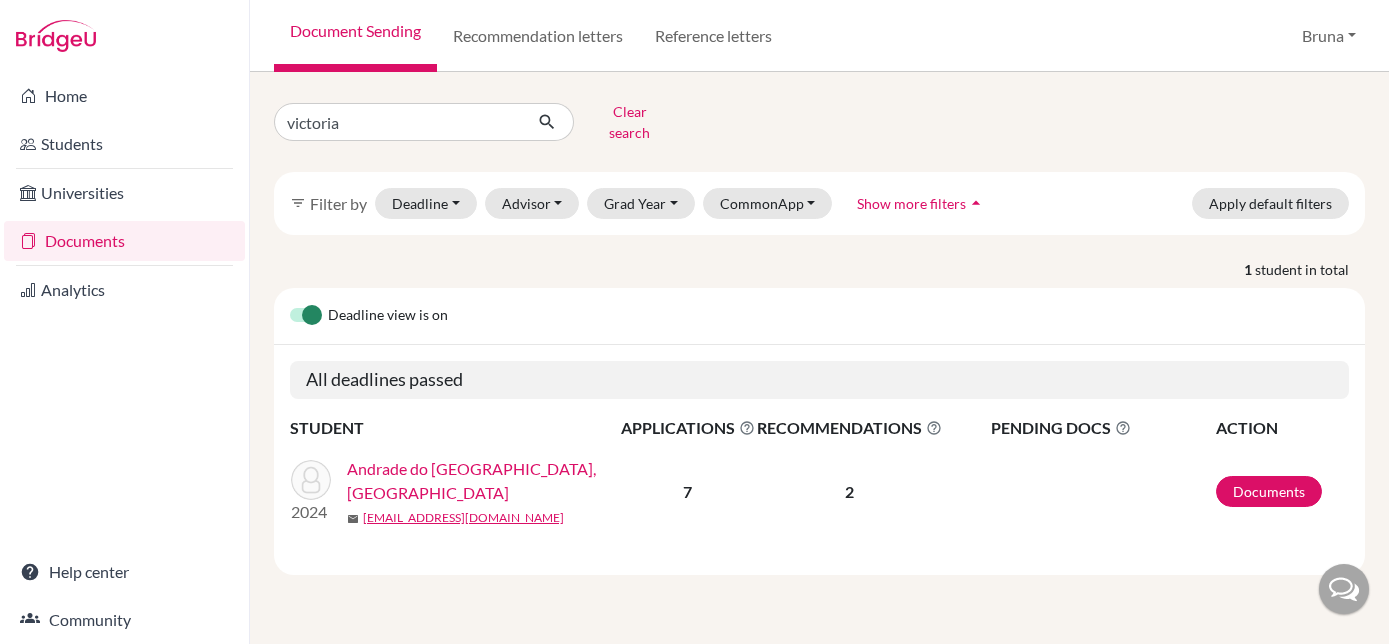scroll, scrollTop: 0, scrollLeft: 0, axis: both 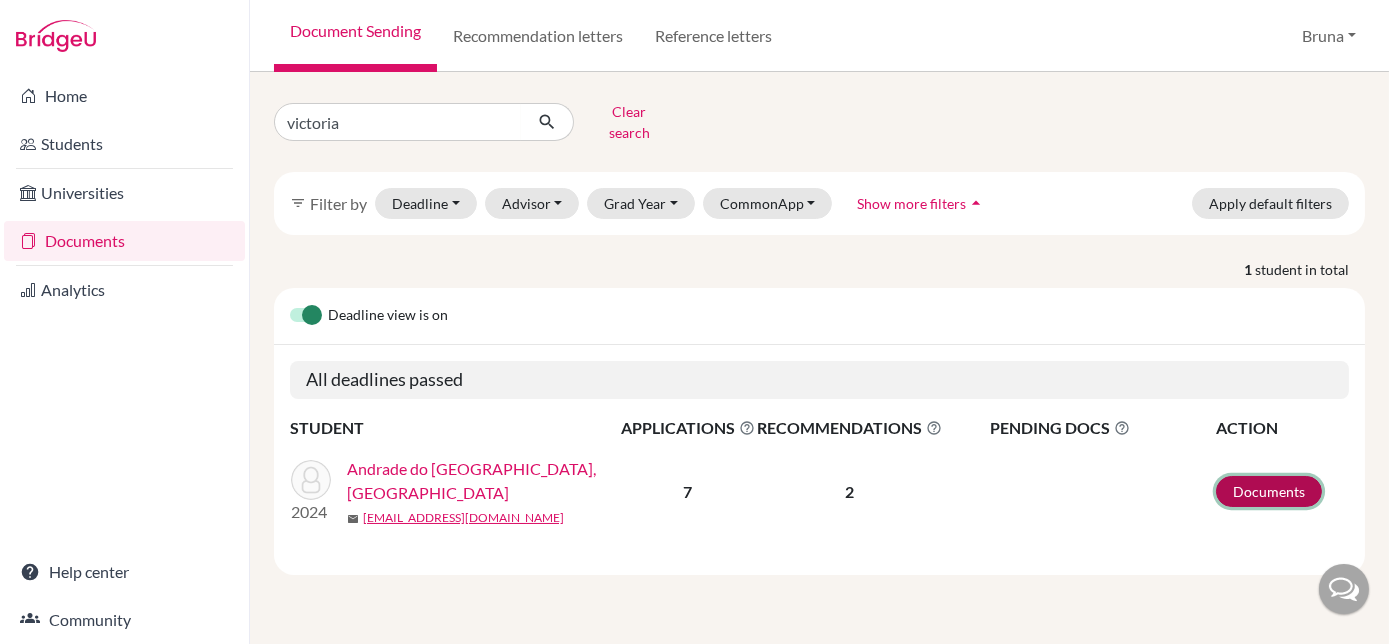 click on "Documents" at bounding box center (1269, 491) 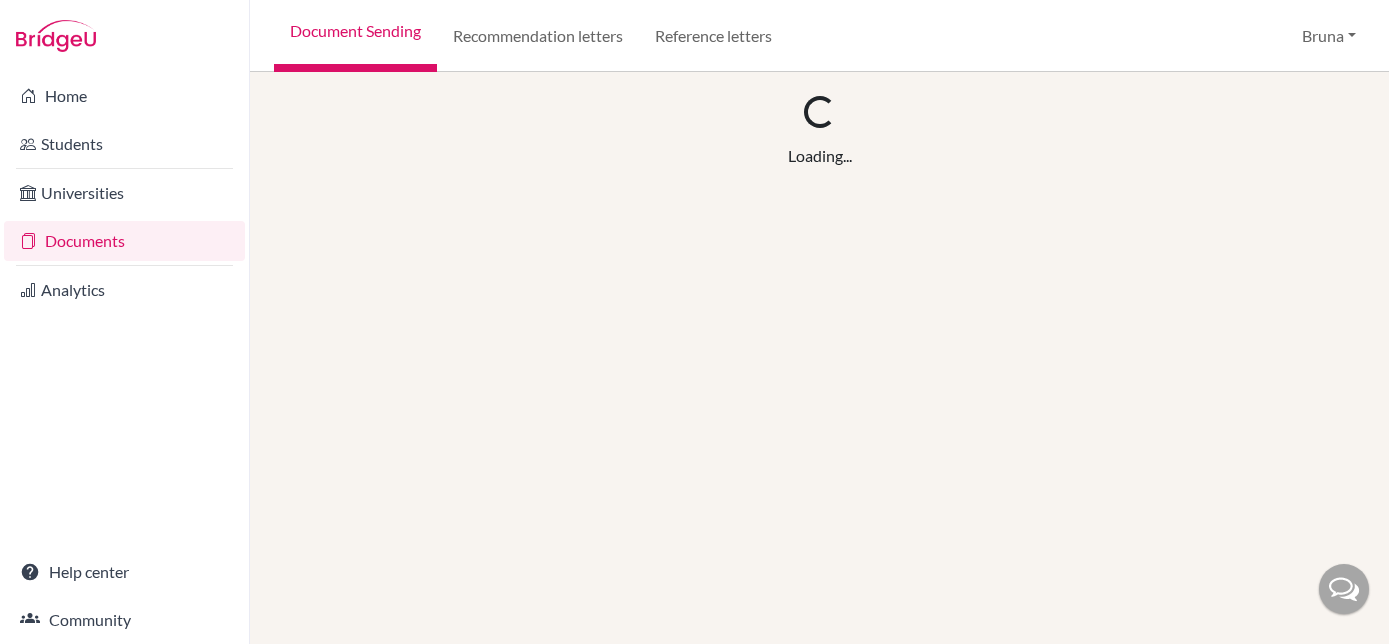 scroll, scrollTop: 0, scrollLeft: 0, axis: both 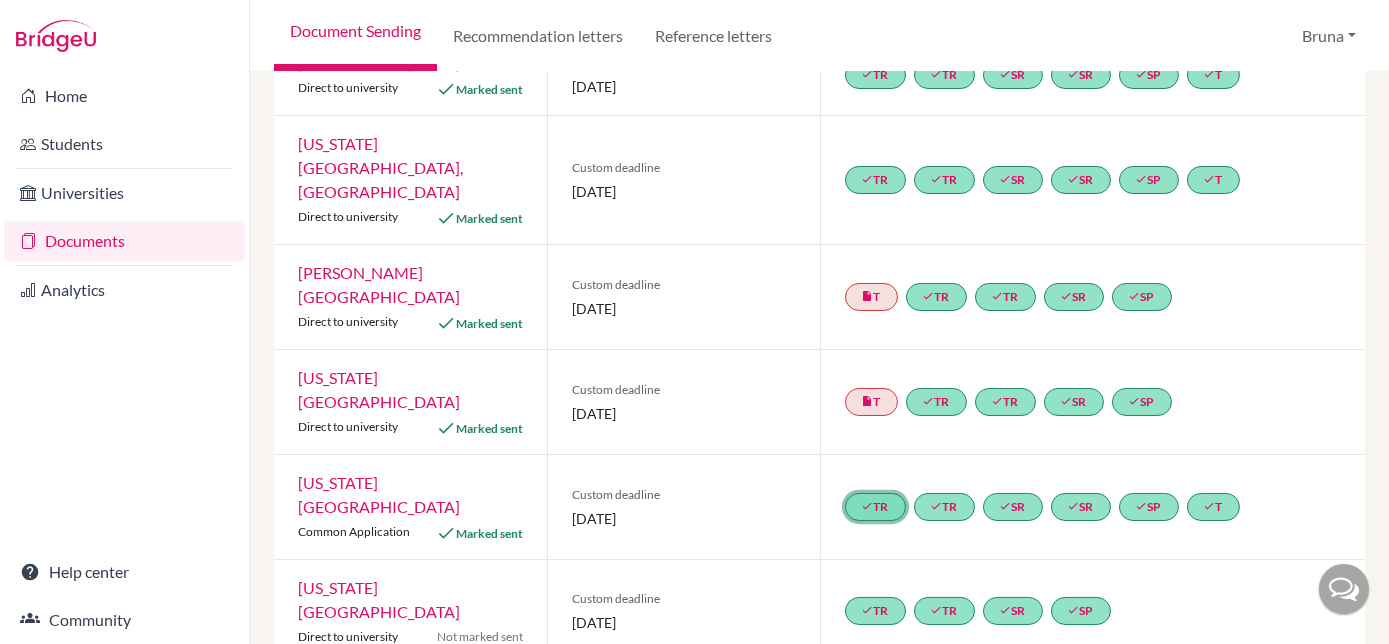 click on "done  TR" 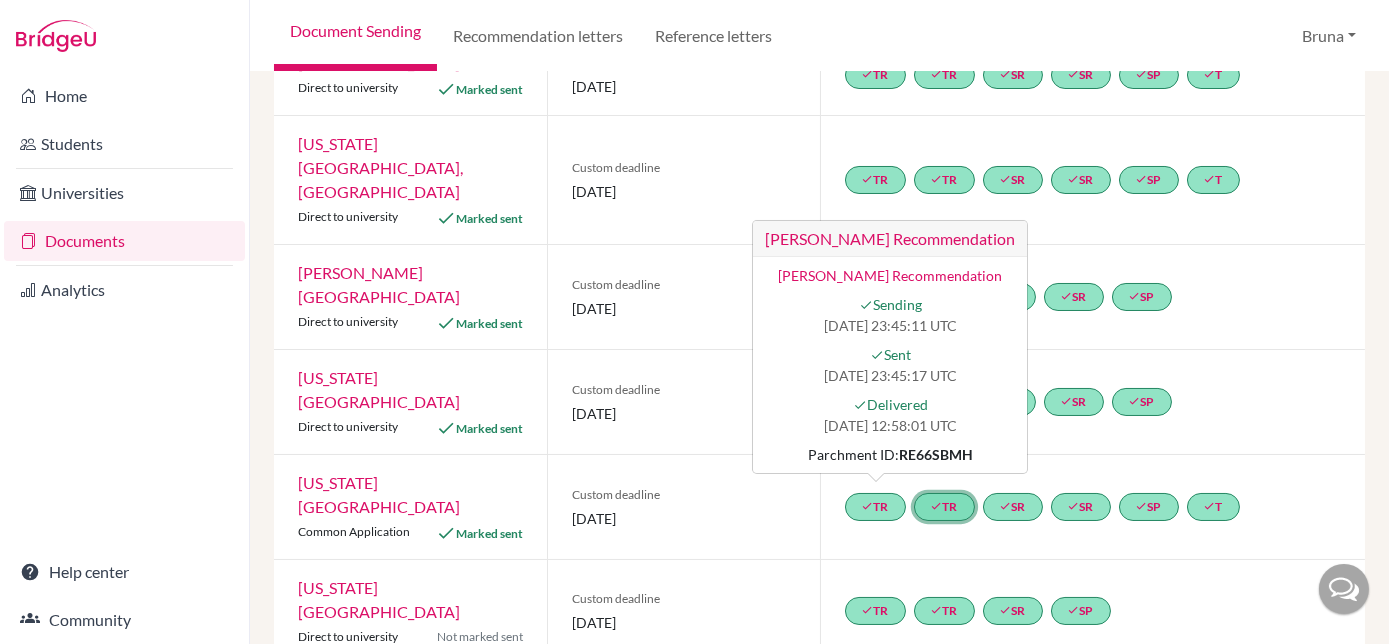 click on "done" 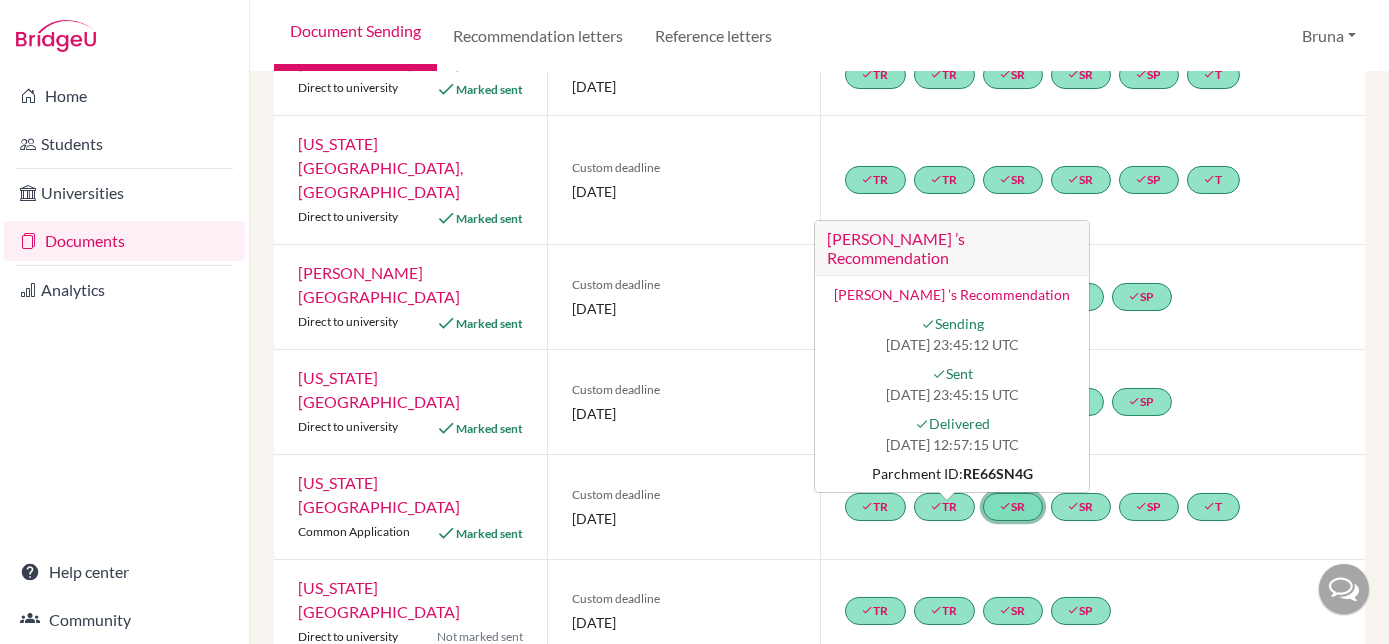 click on "done  SR" 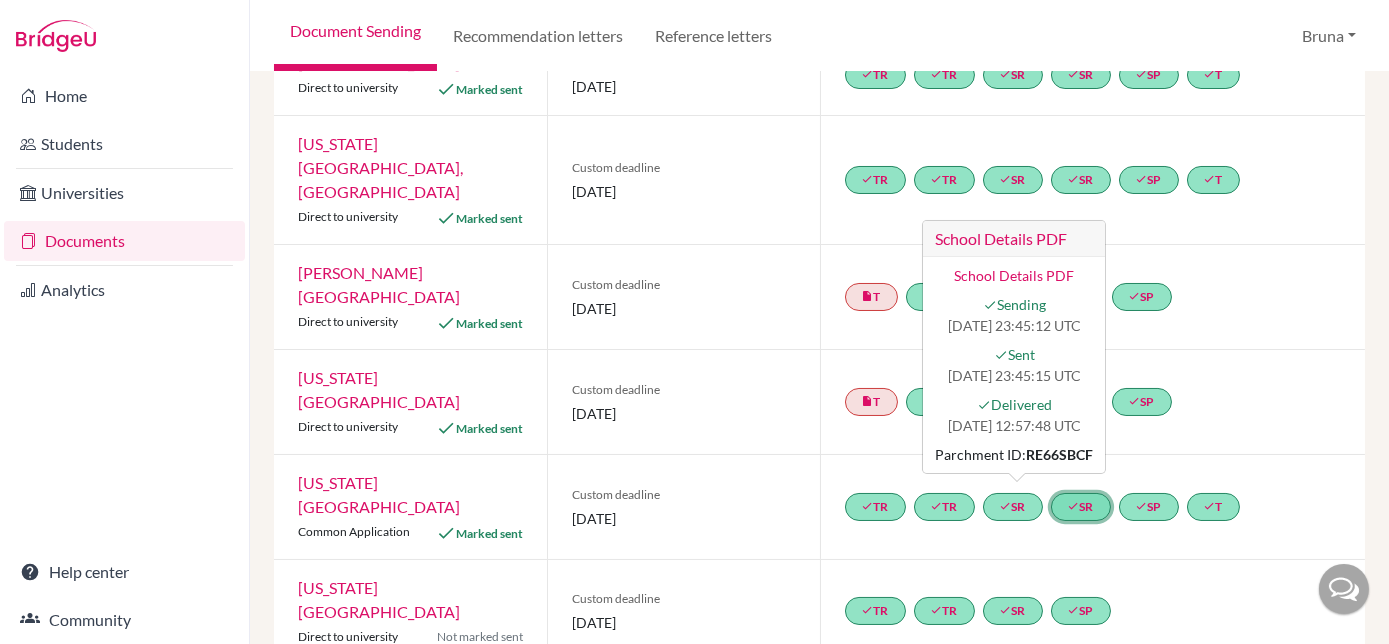 click on "done  SR" 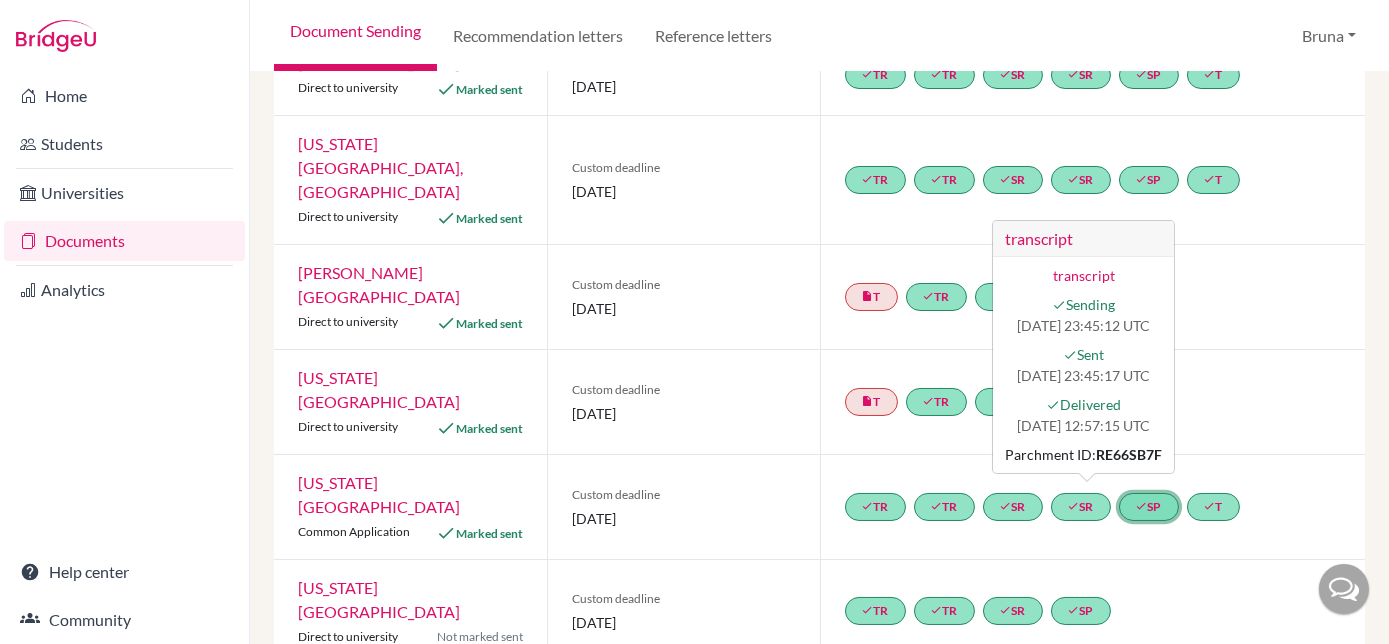click on "done  SP" 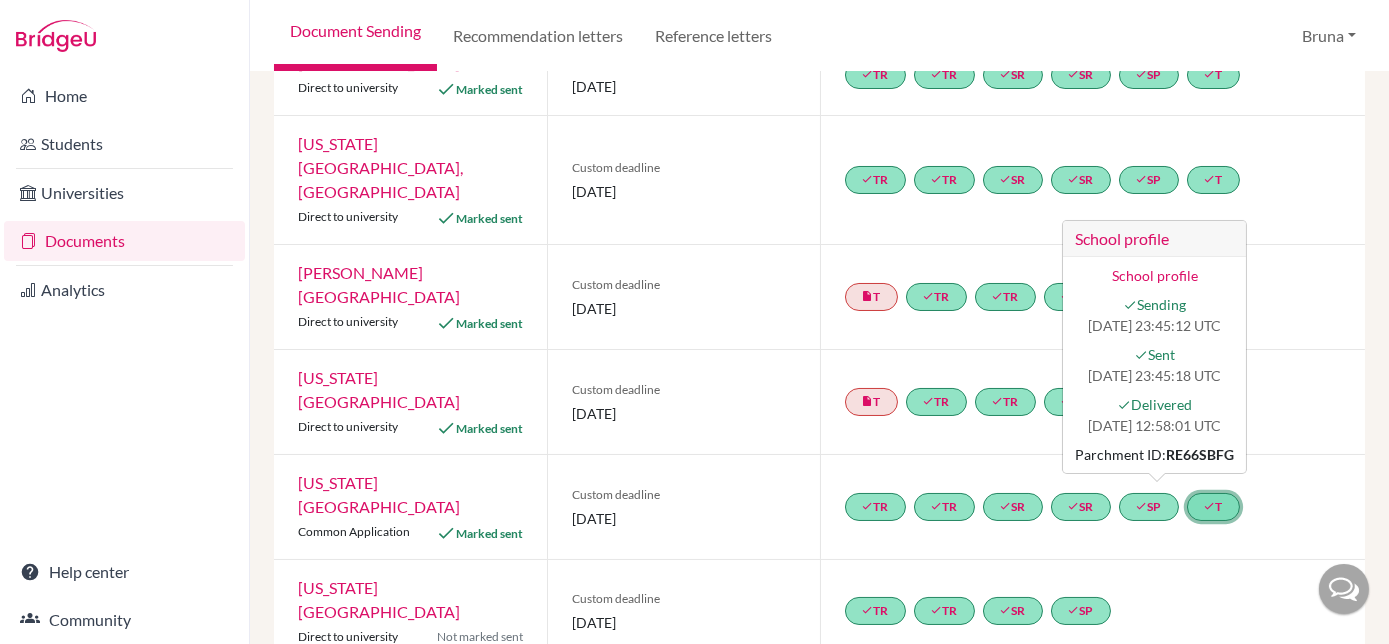 click on "done  T" 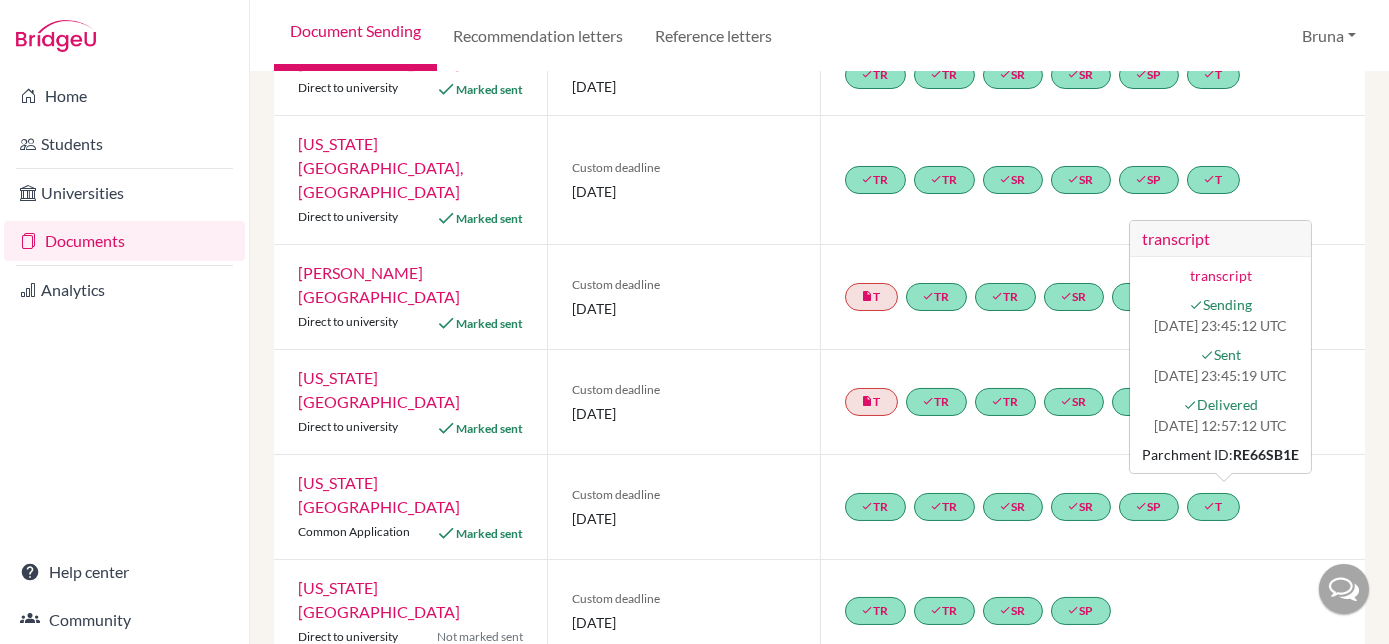 click on "[US_STATE][GEOGRAPHIC_DATA]" at bounding box center [379, 494] 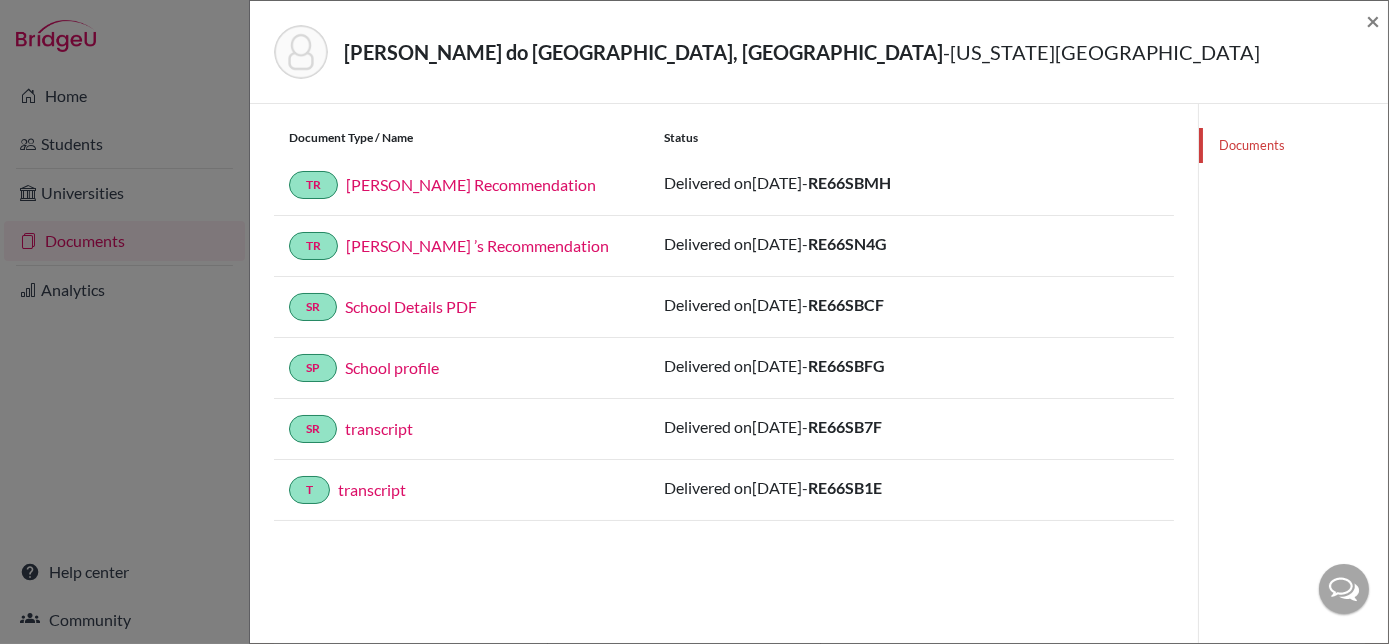 scroll, scrollTop: 0, scrollLeft: 0, axis: both 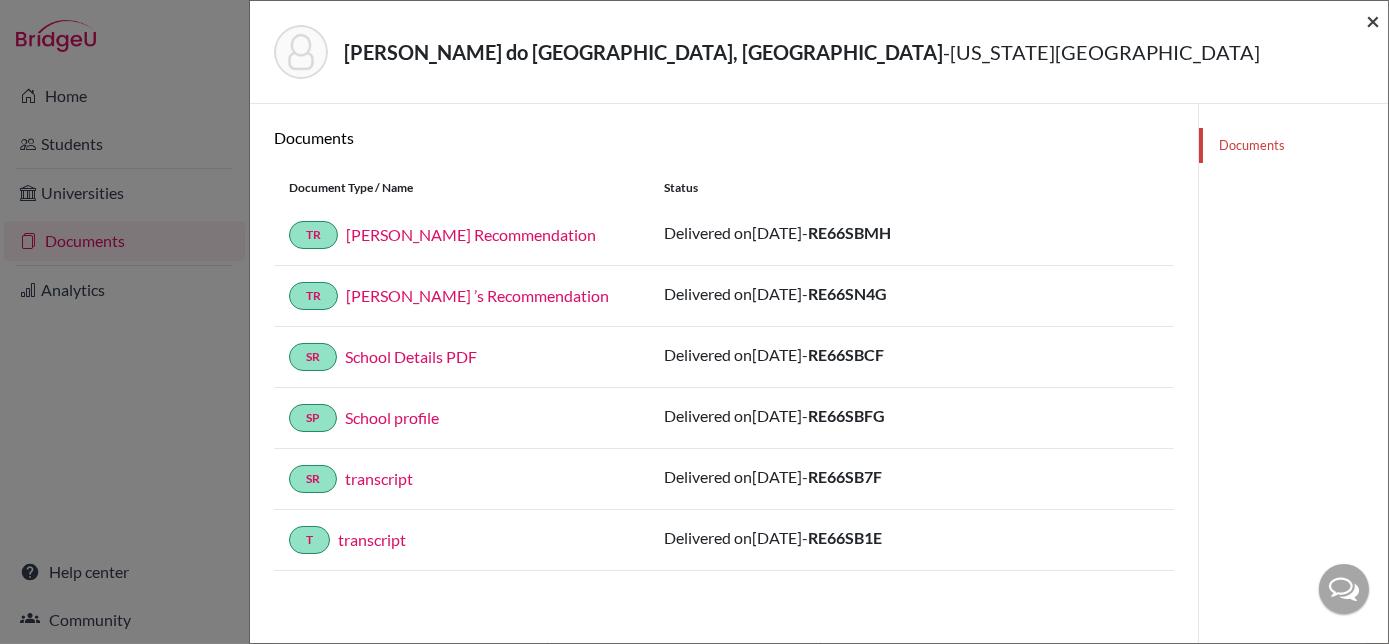 click on "×" at bounding box center (1373, 20) 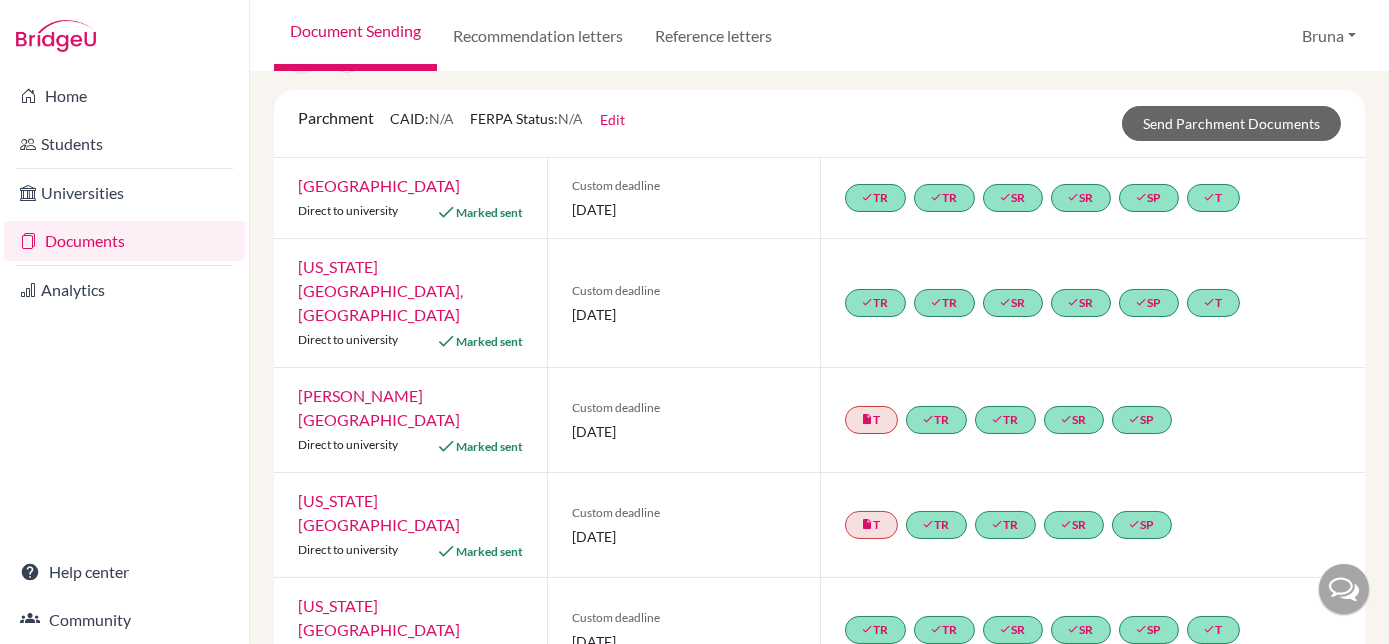 scroll, scrollTop: 0, scrollLeft: 0, axis: both 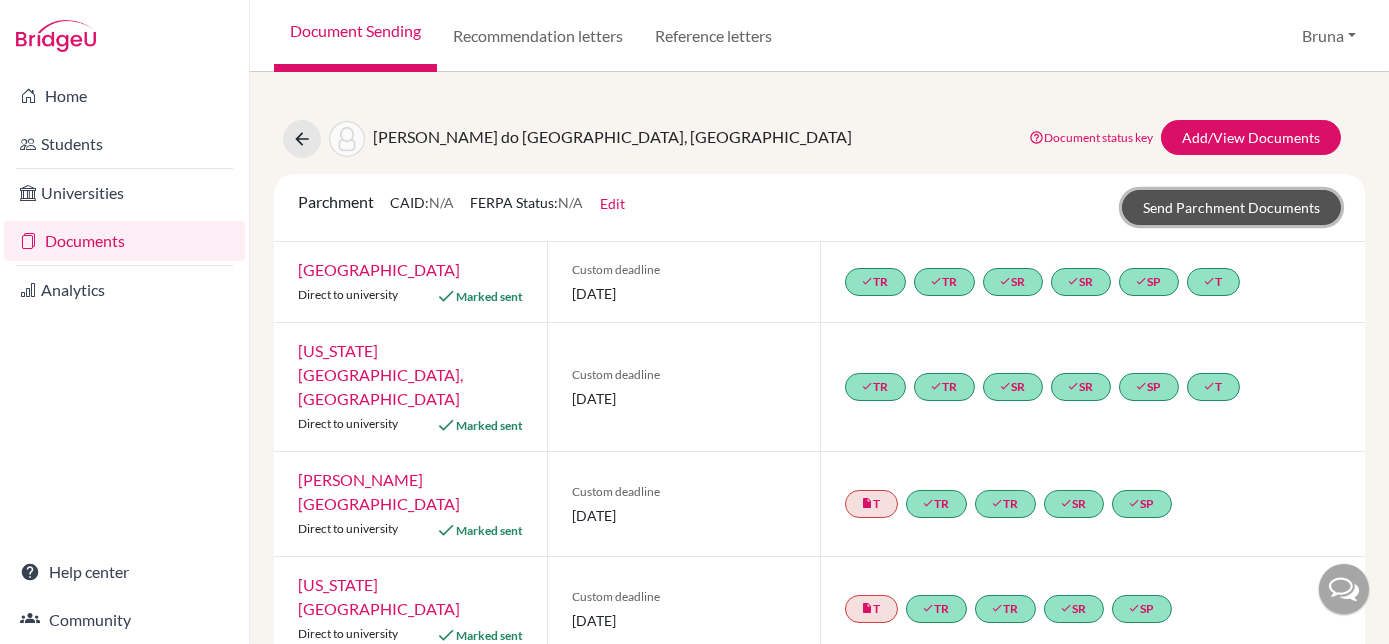 click on "Send Parchment Documents" 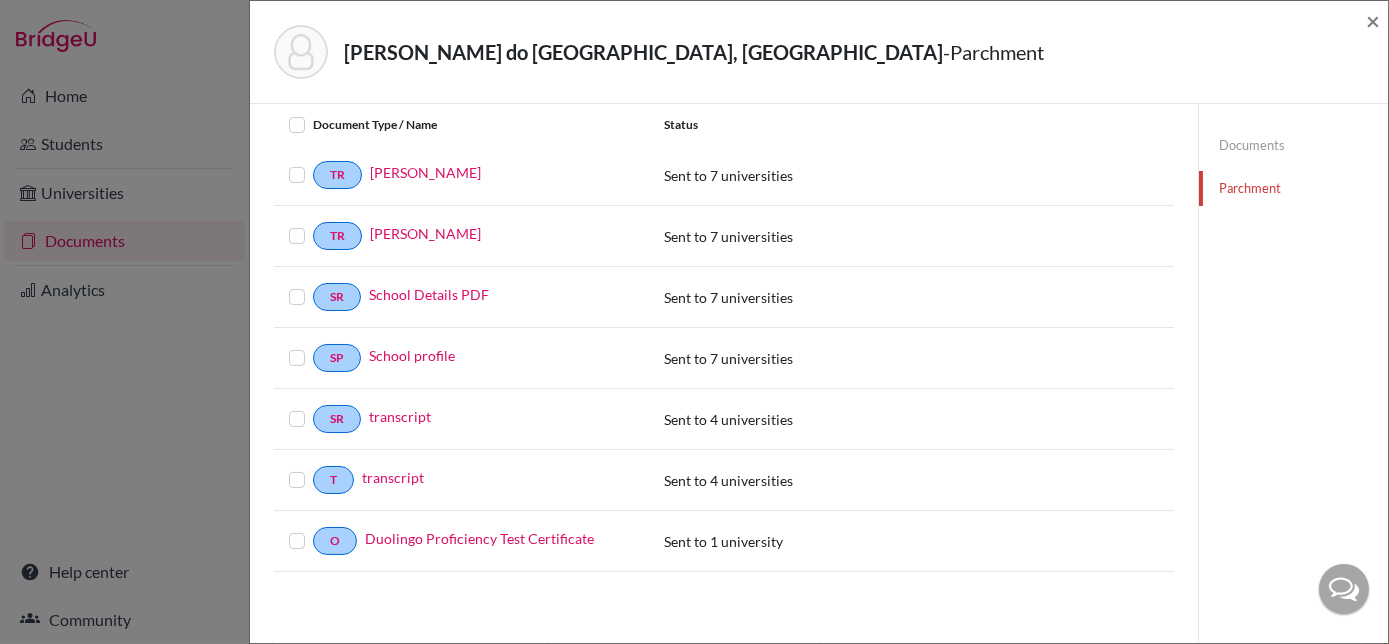 scroll, scrollTop: 104, scrollLeft: 0, axis: vertical 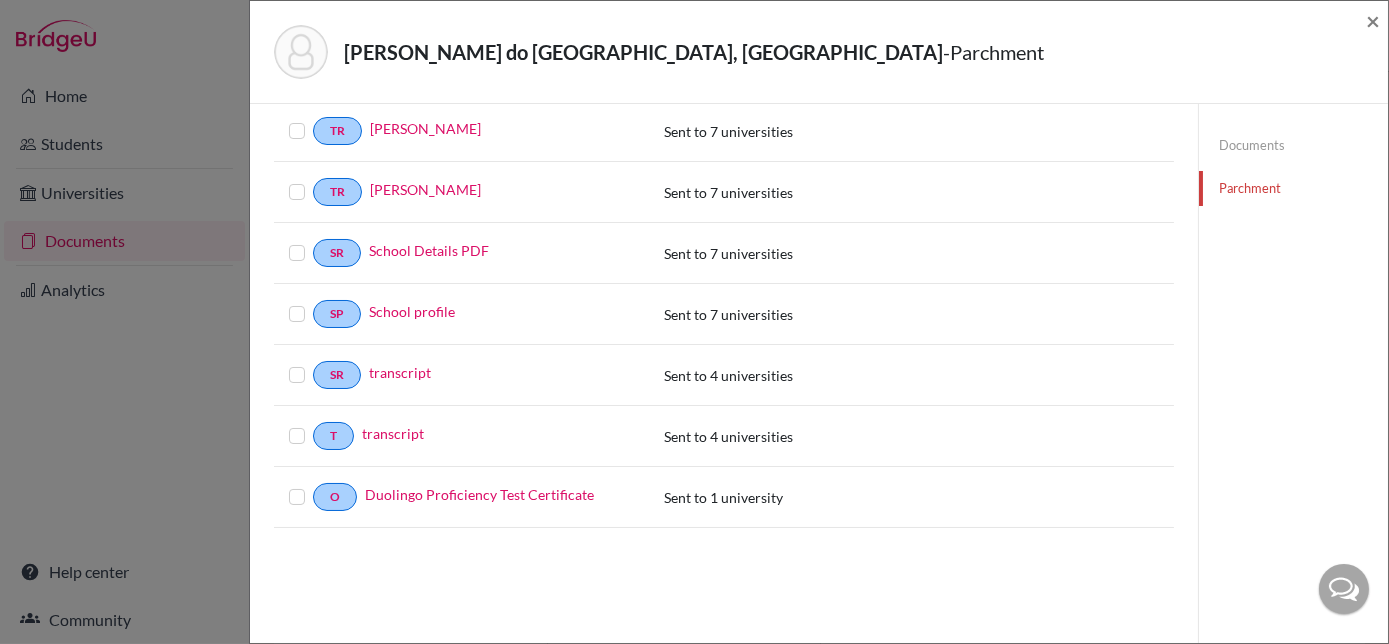 click on "Duolingo Proficiency Test Certificate" at bounding box center [495, 497] 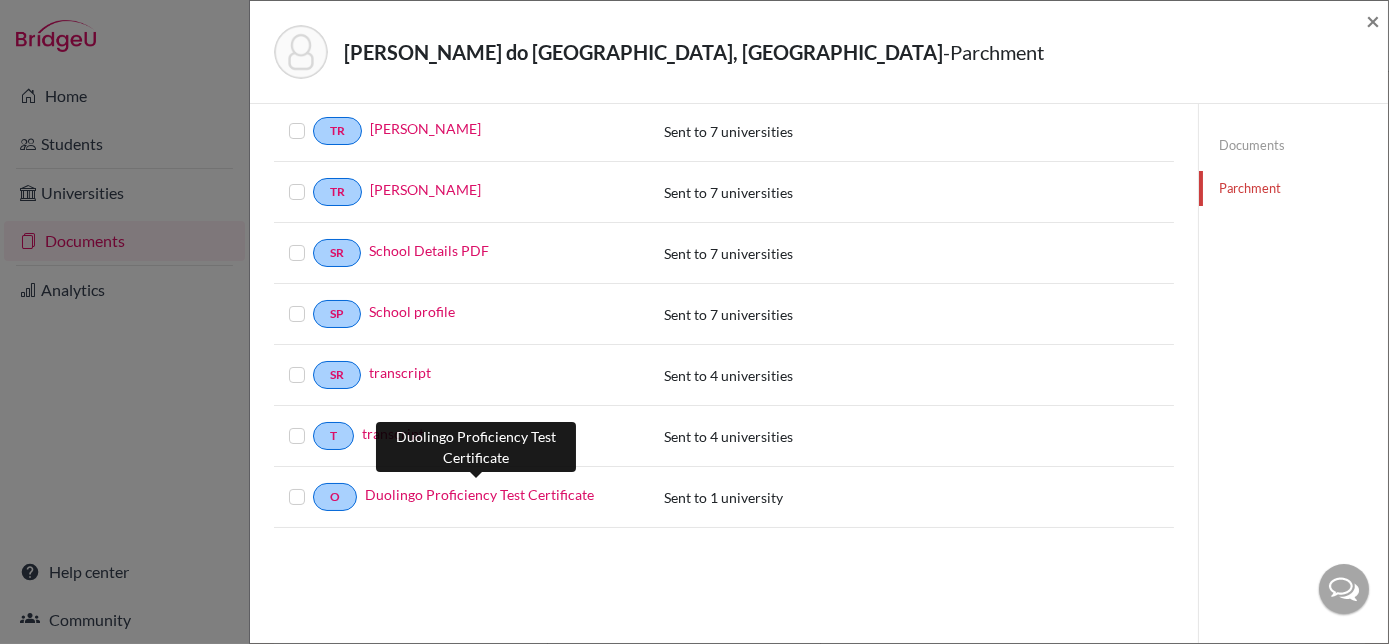 click on "Duolingo Proficiency Test Certificate" at bounding box center [479, 494] 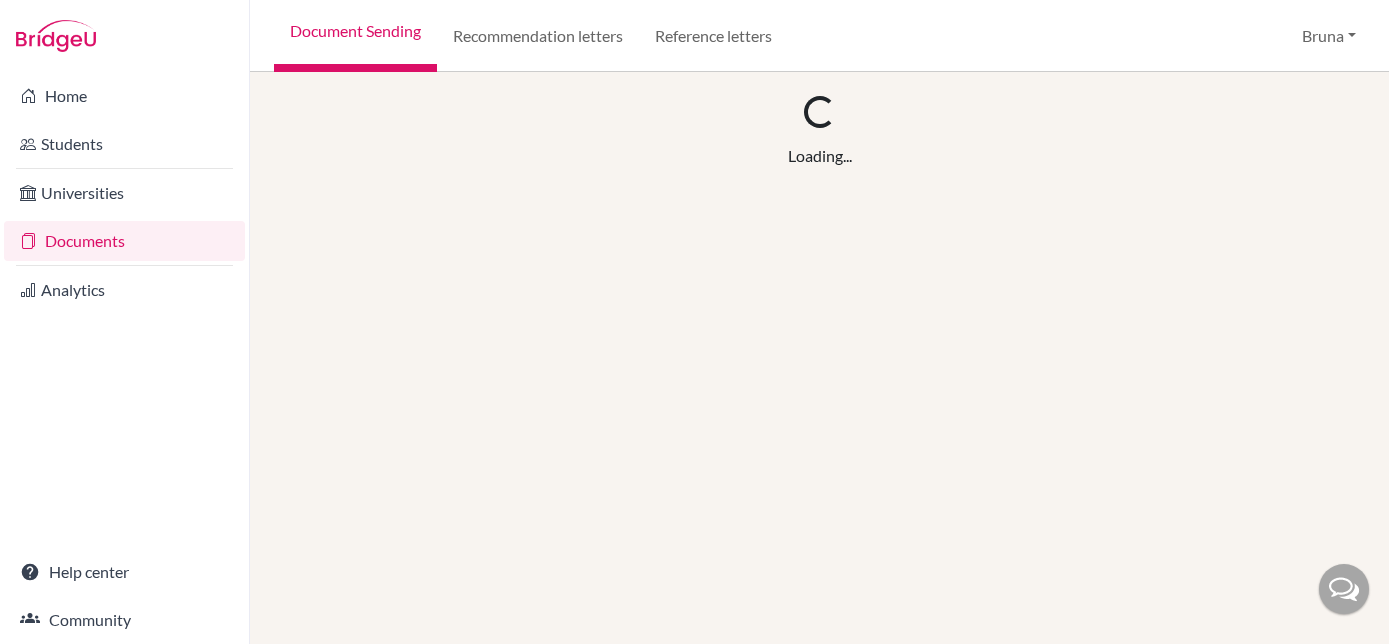 scroll, scrollTop: 0, scrollLeft: 0, axis: both 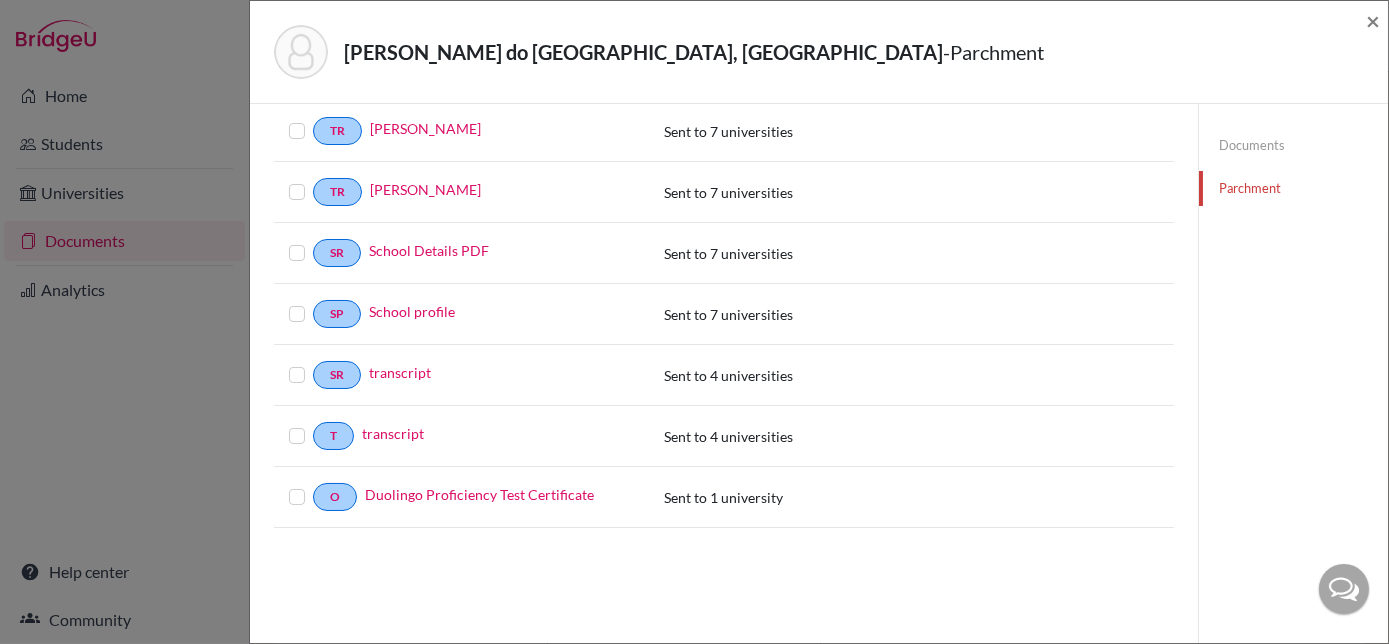 click on "[PERSON_NAME] do [GEOGRAPHIC_DATA], [GEOGRAPHIC_DATA]  -  Parchment × Documents Select a document to send Document Type / Name Status TR [PERSON_NAME] Sent to 7 universities TR [PERSON_NAME]  Sent to 7 universities SR School Details PDF Sent to 7 universities SP School profile Sent to 7 universities SR transcript Sent to 4 universities T transcript Sent to 4 universities O Duolingo Proficiency Test Certificate Sent to 1 university Documents Parchment" 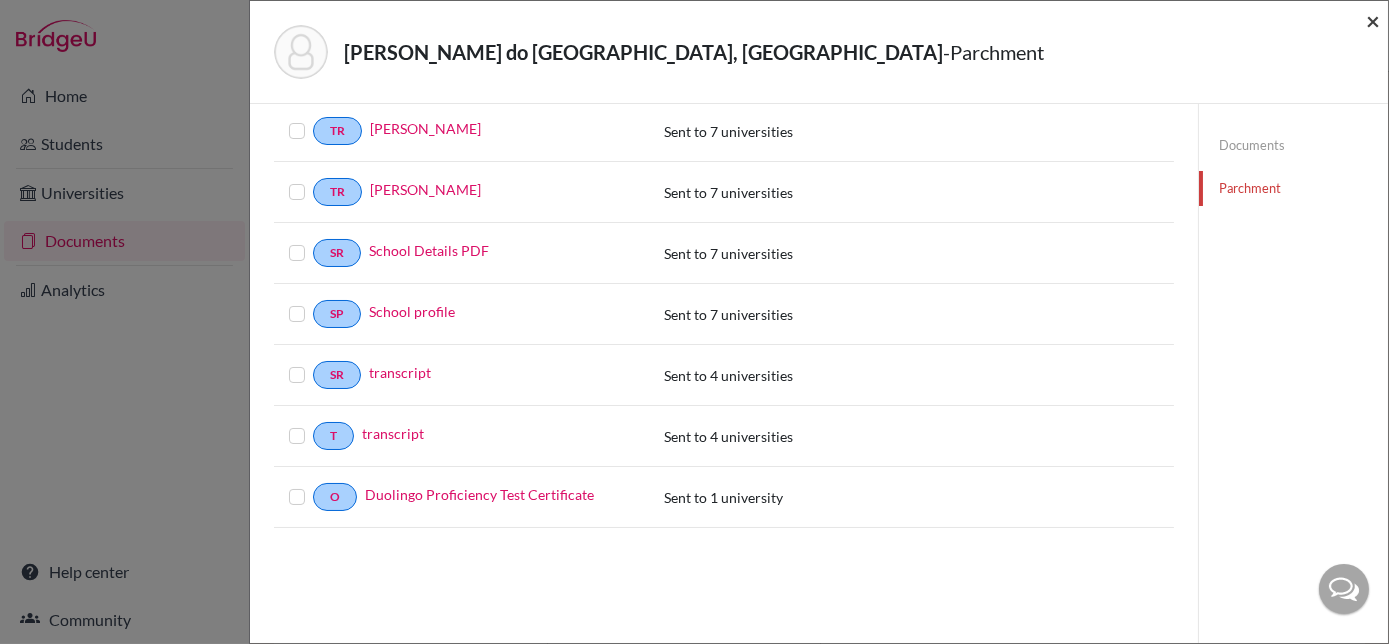 click on "×" at bounding box center (1373, 20) 